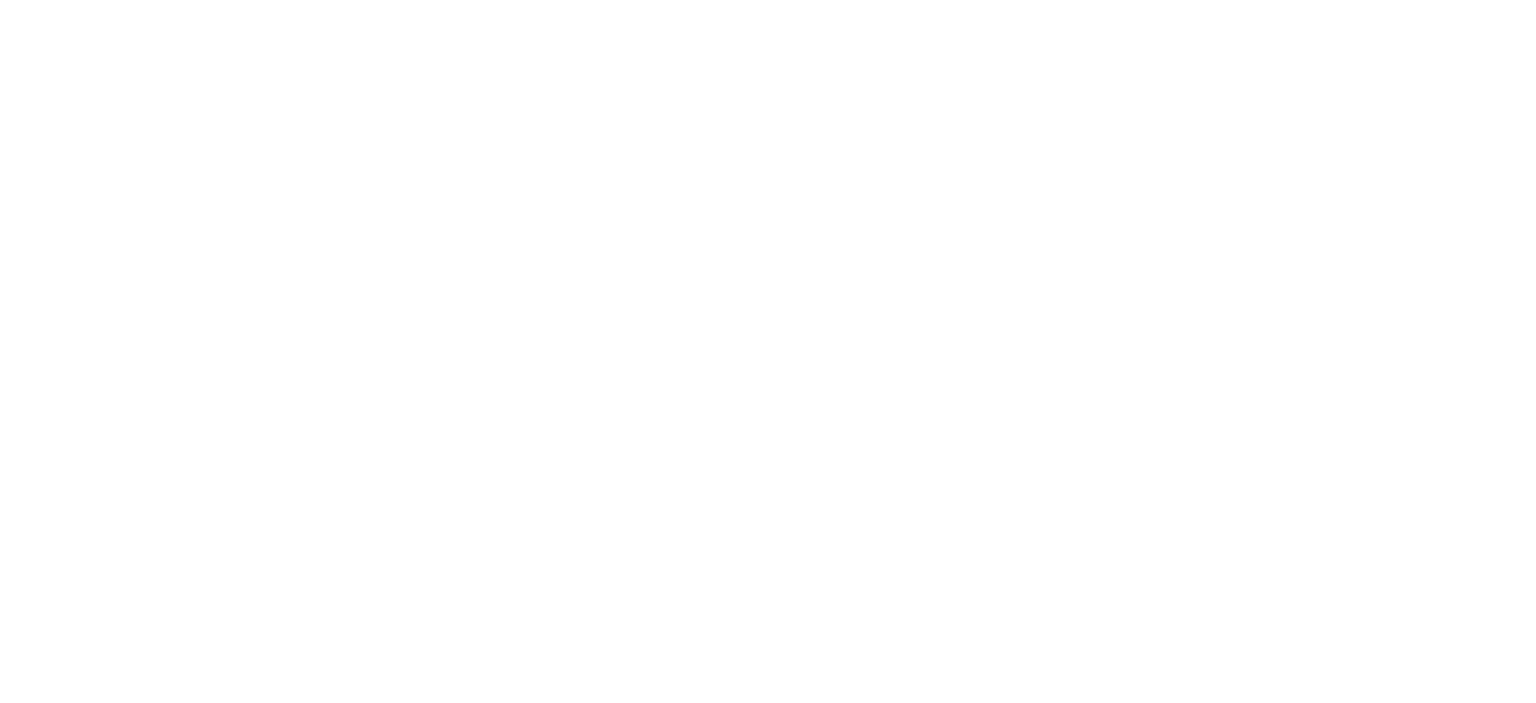scroll, scrollTop: 0, scrollLeft: 0, axis: both 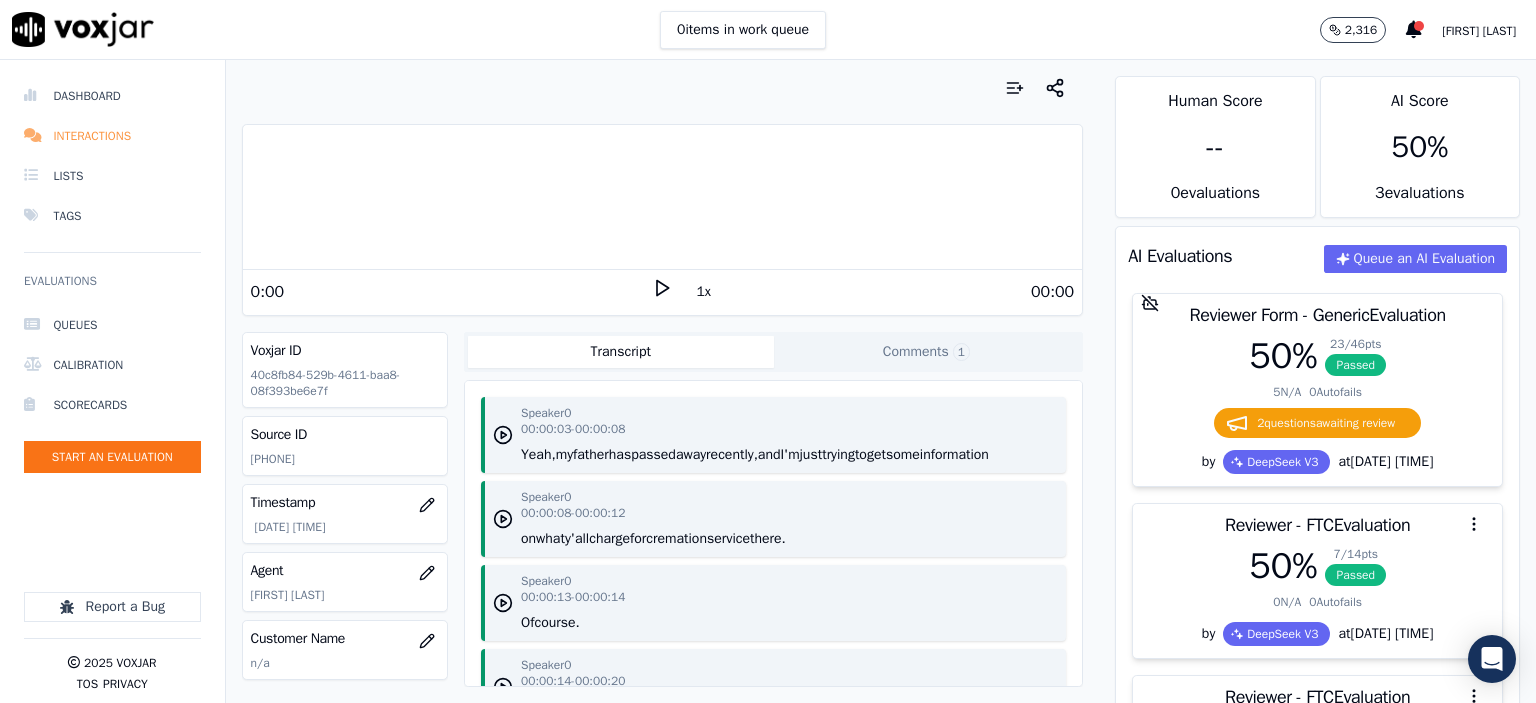 click on "Interactions" at bounding box center (112, 136) 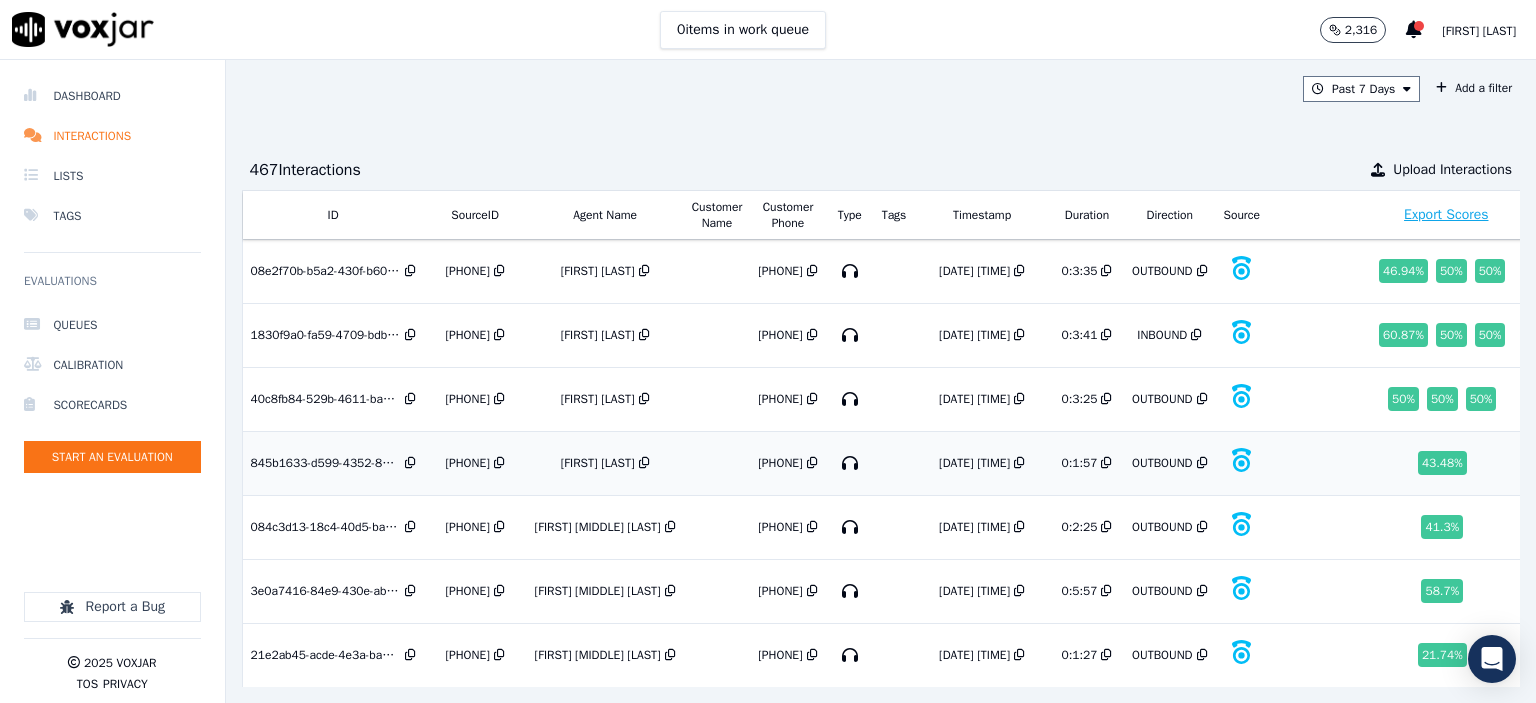 click on "[FIRST] [LAST]" at bounding box center (605, 463) 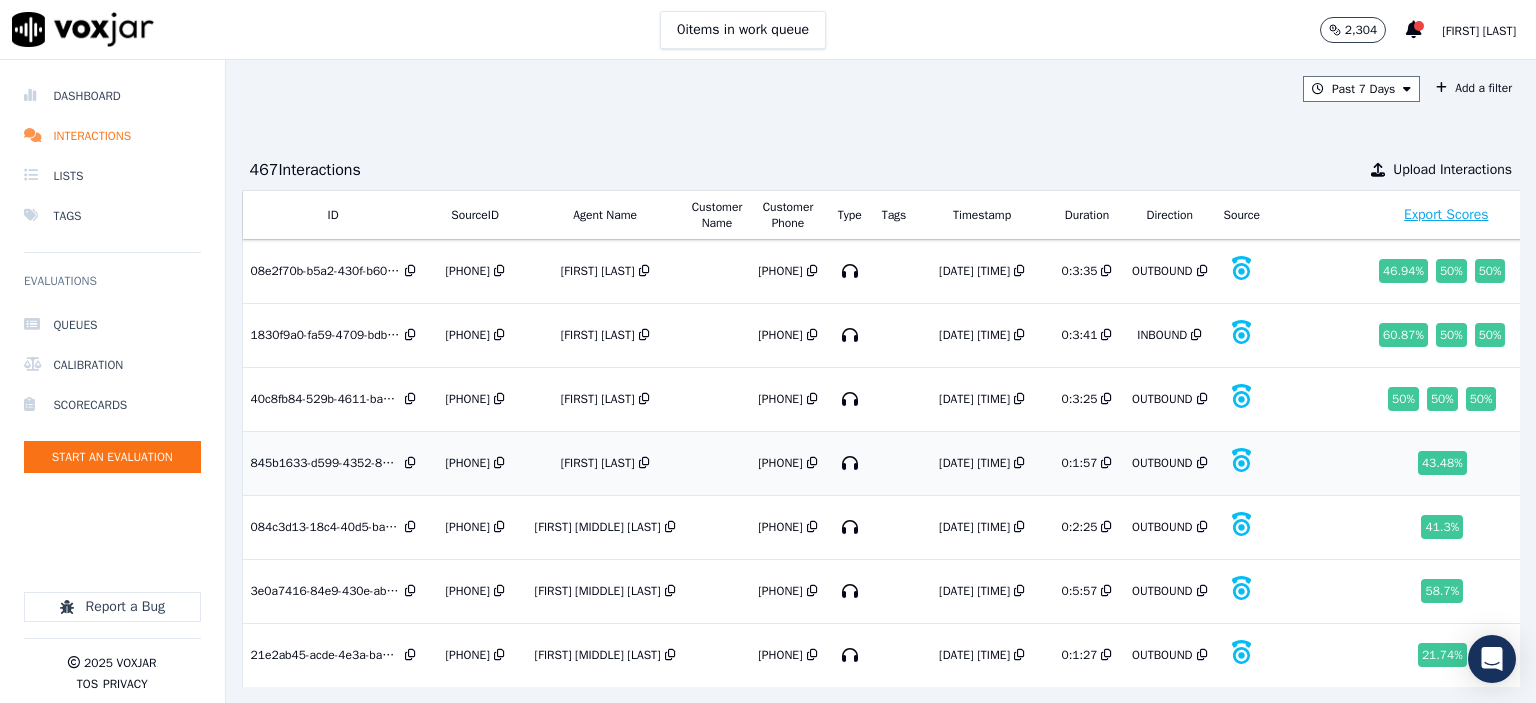scroll, scrollTop: 600, scrollLeft: 0, axis: vertical 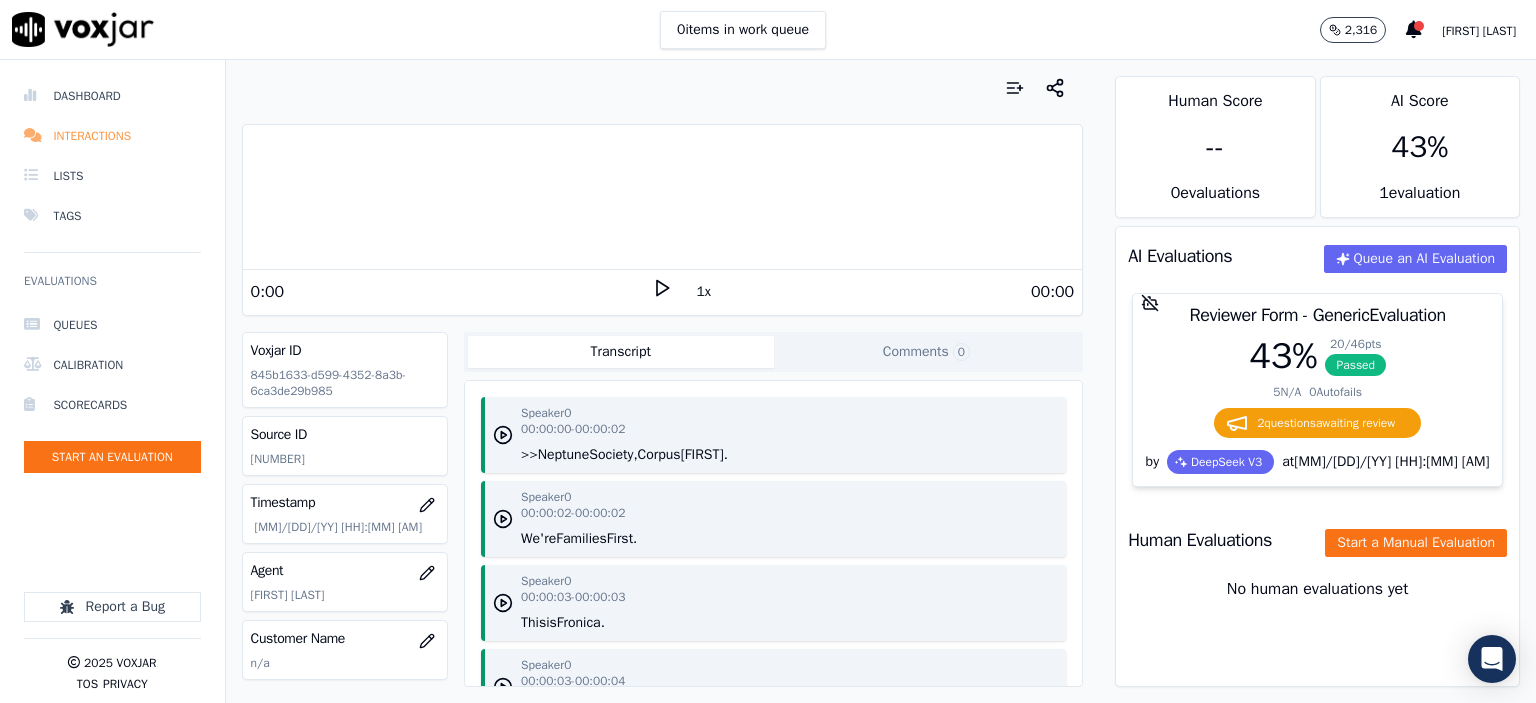 click on "Interactions" at bounding box center [112, 136] 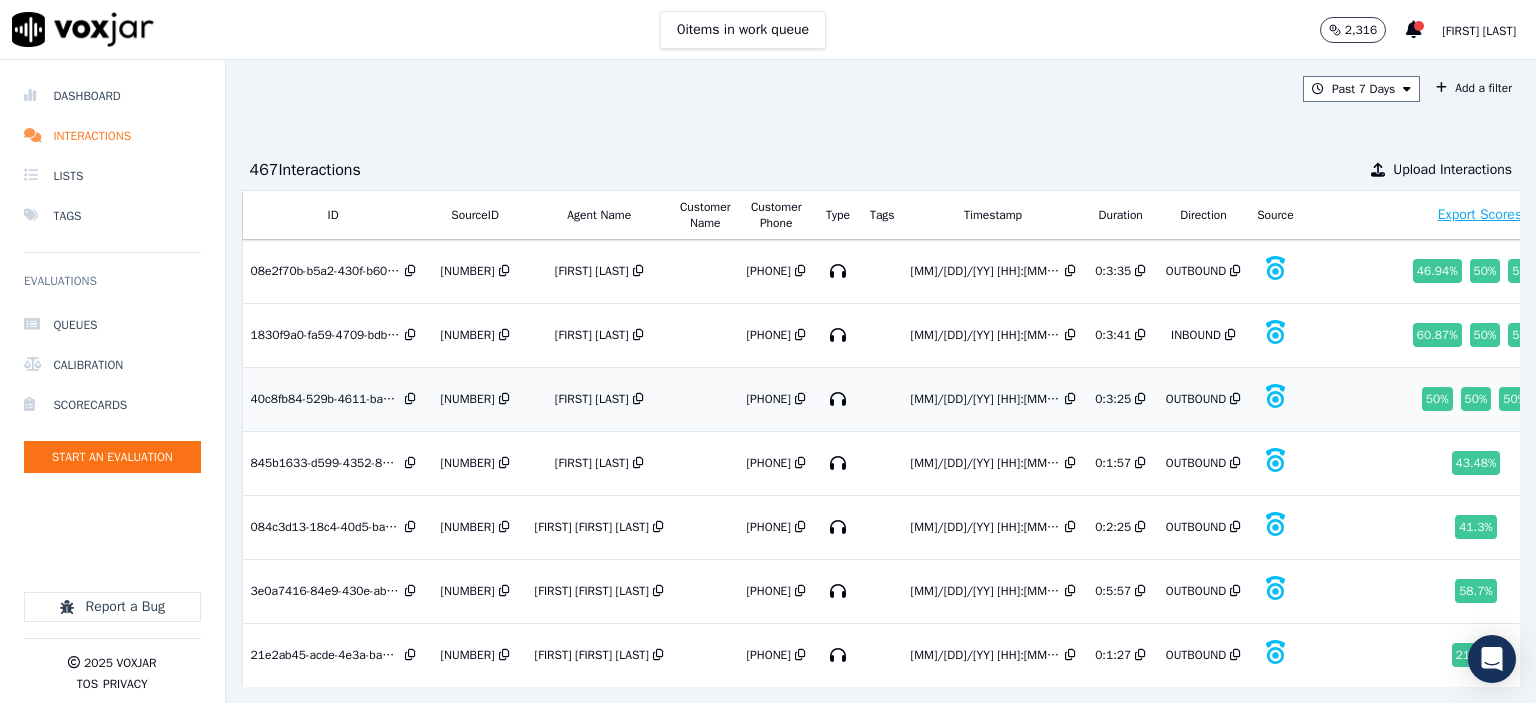 scroll, scrollTop: 100, scrollLeft: 0, axis: vertical 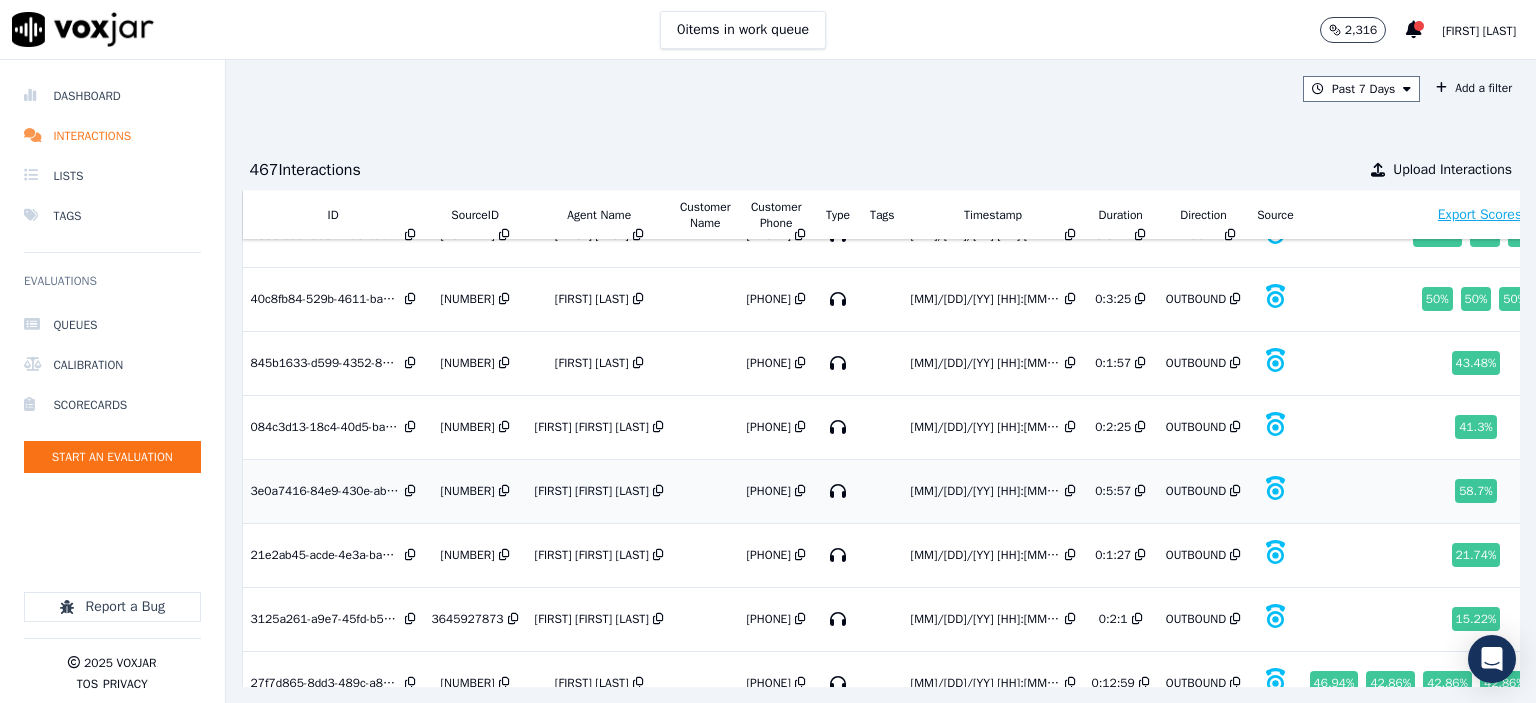 click on "[NUMBER]" at bounding box center (467, 491) 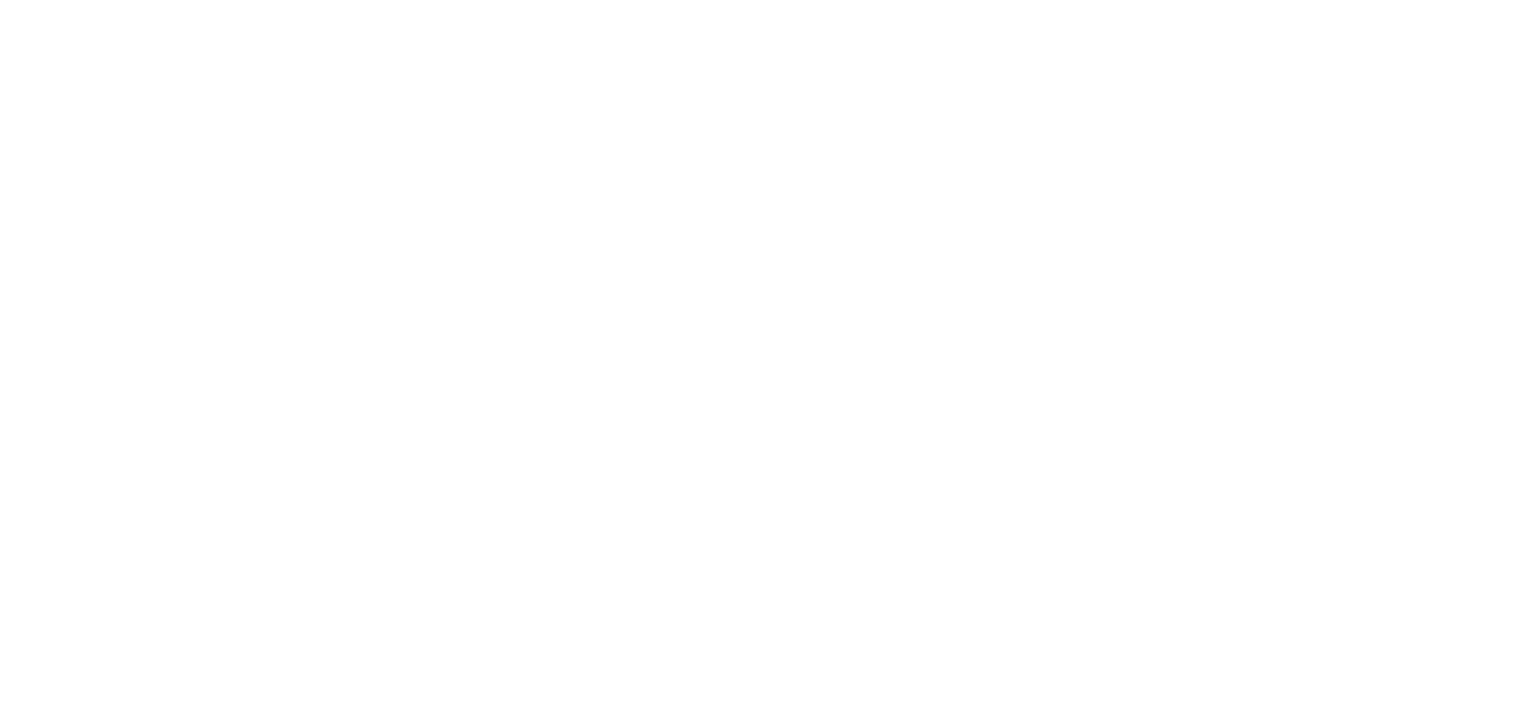 scroll, scrollTop: 0, scrollLeft: 0, axis: both 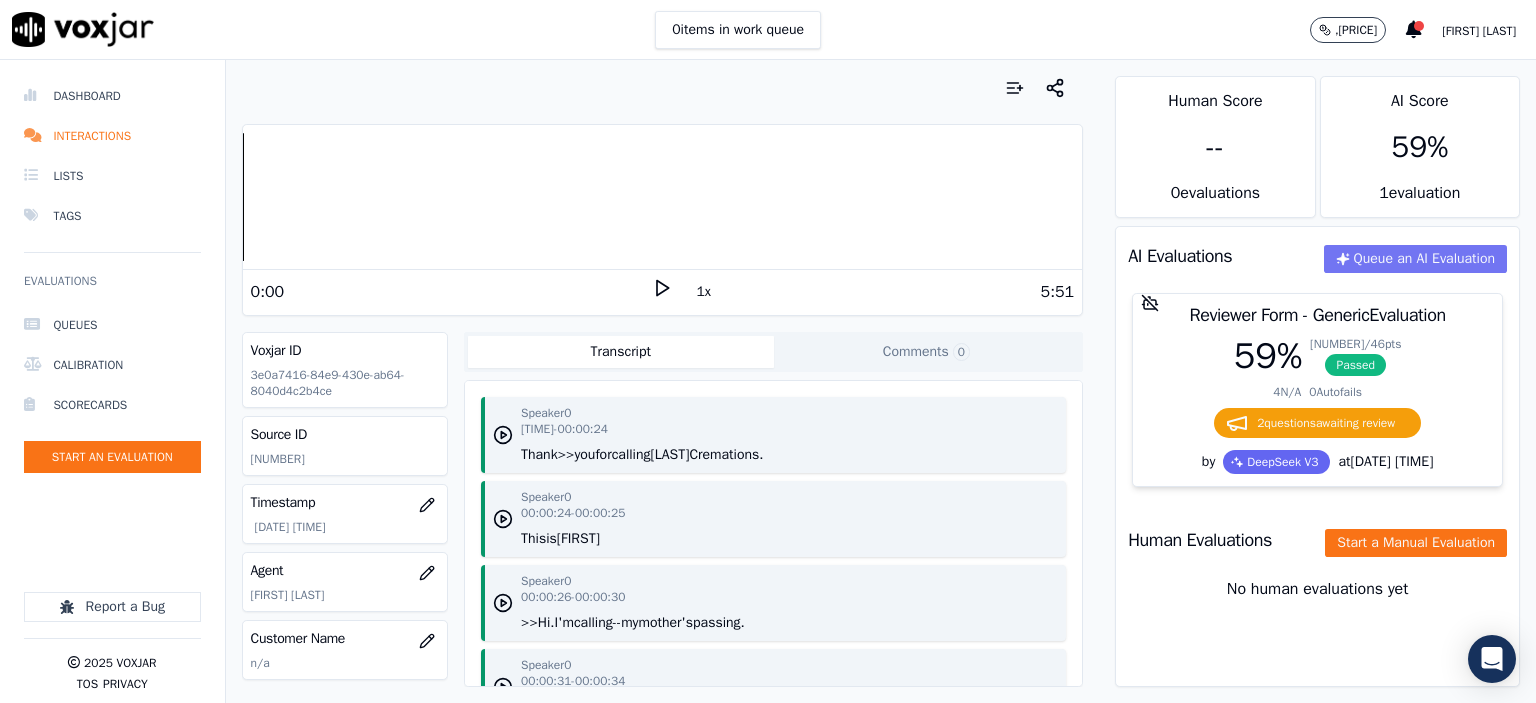 click on "Queue an AI Evaluation" 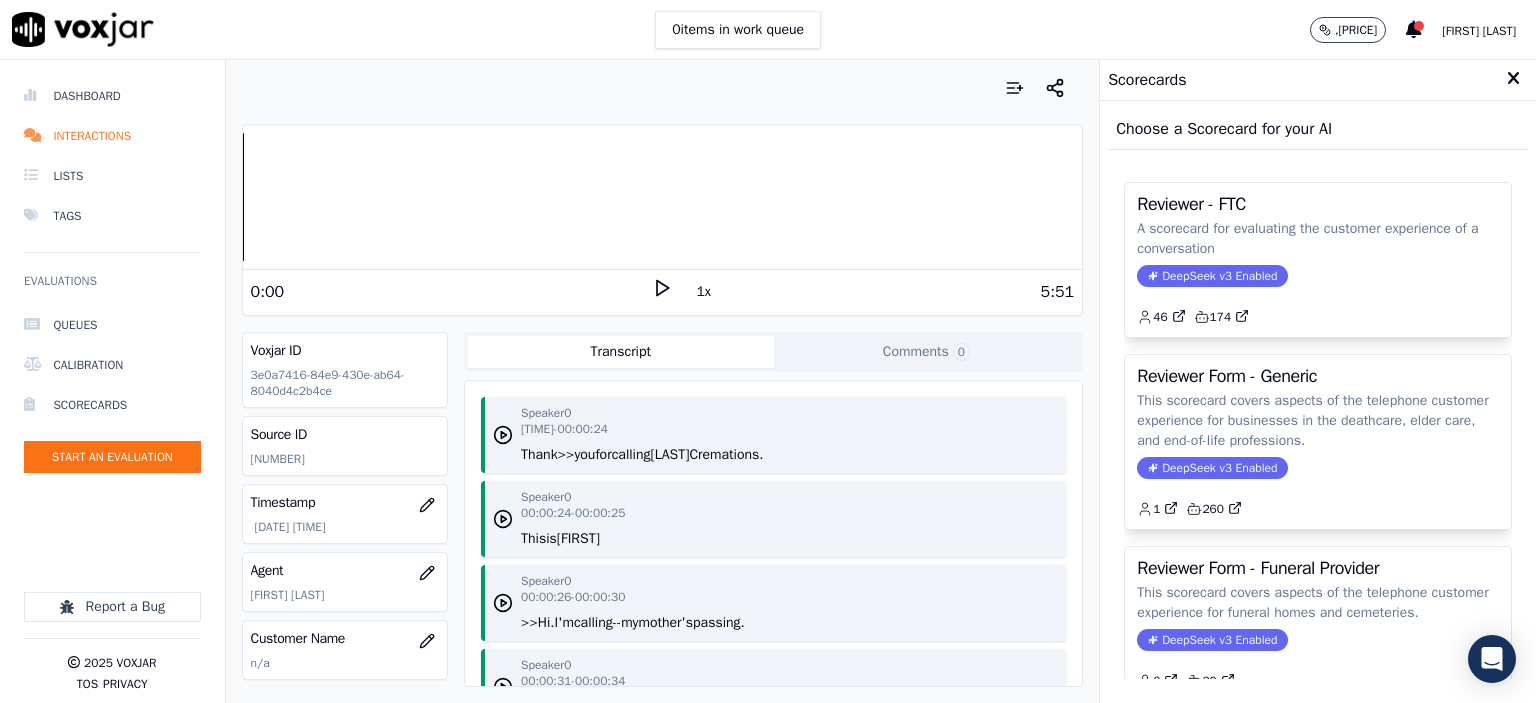 click on "A scorecard for evaluating the customer experience of a conversation" 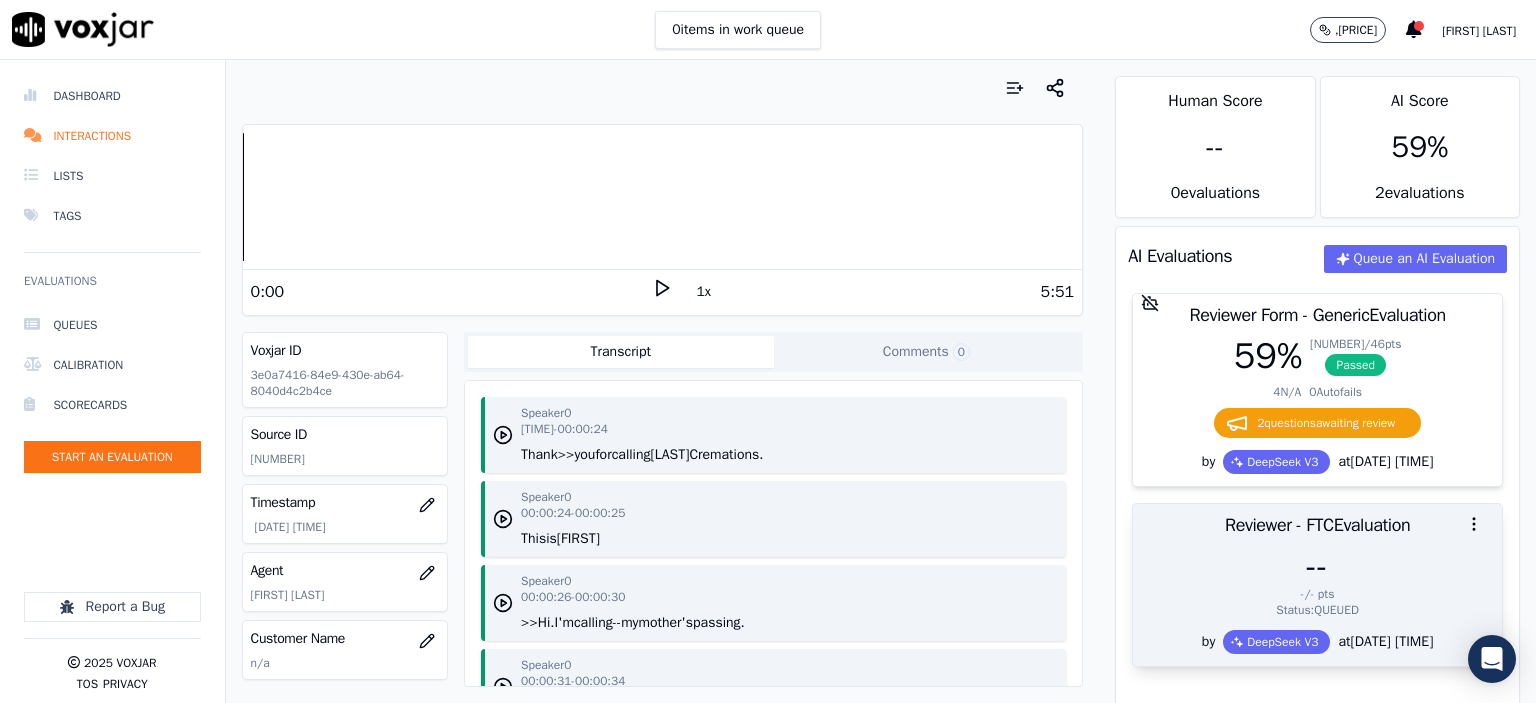 click on "--" at bounding box center (1317, 566) 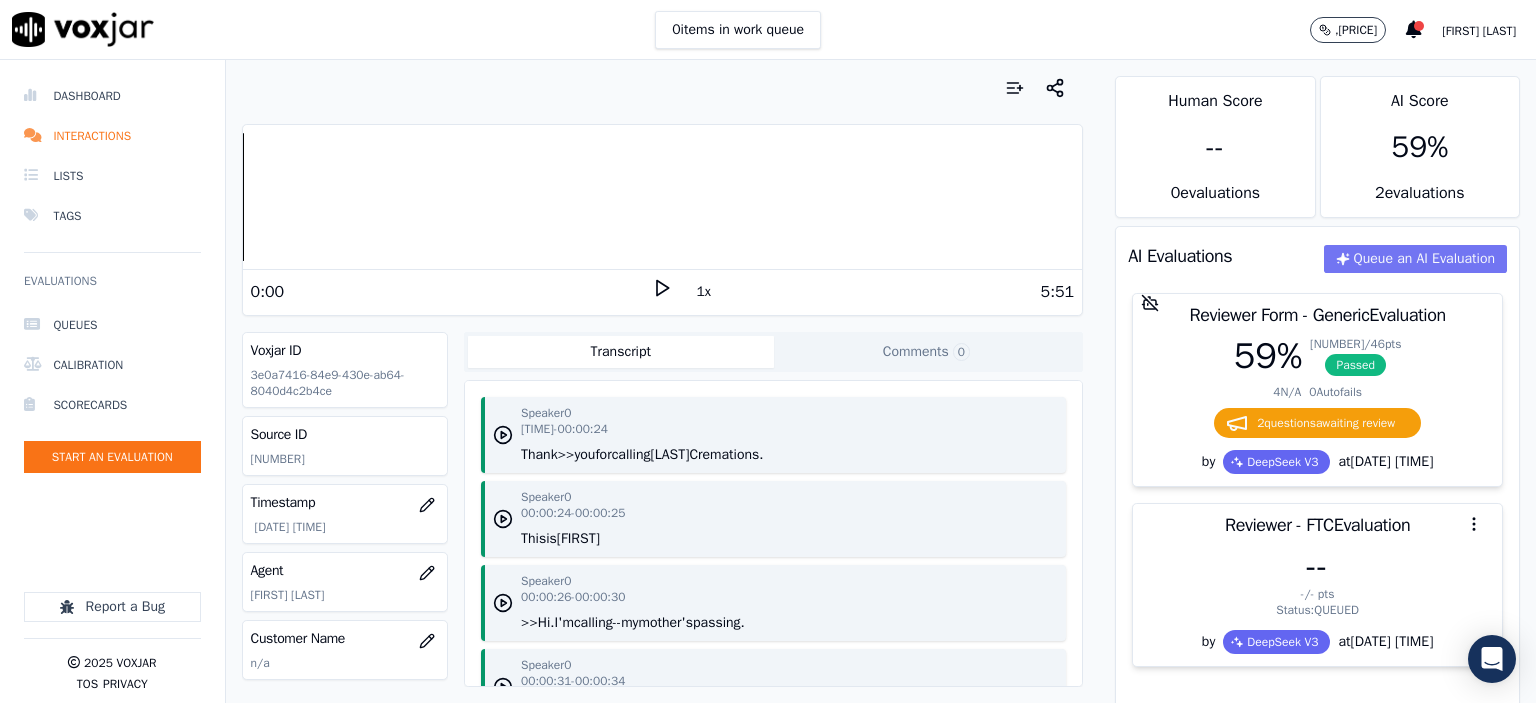 click on "Queue an AI Evaluation" 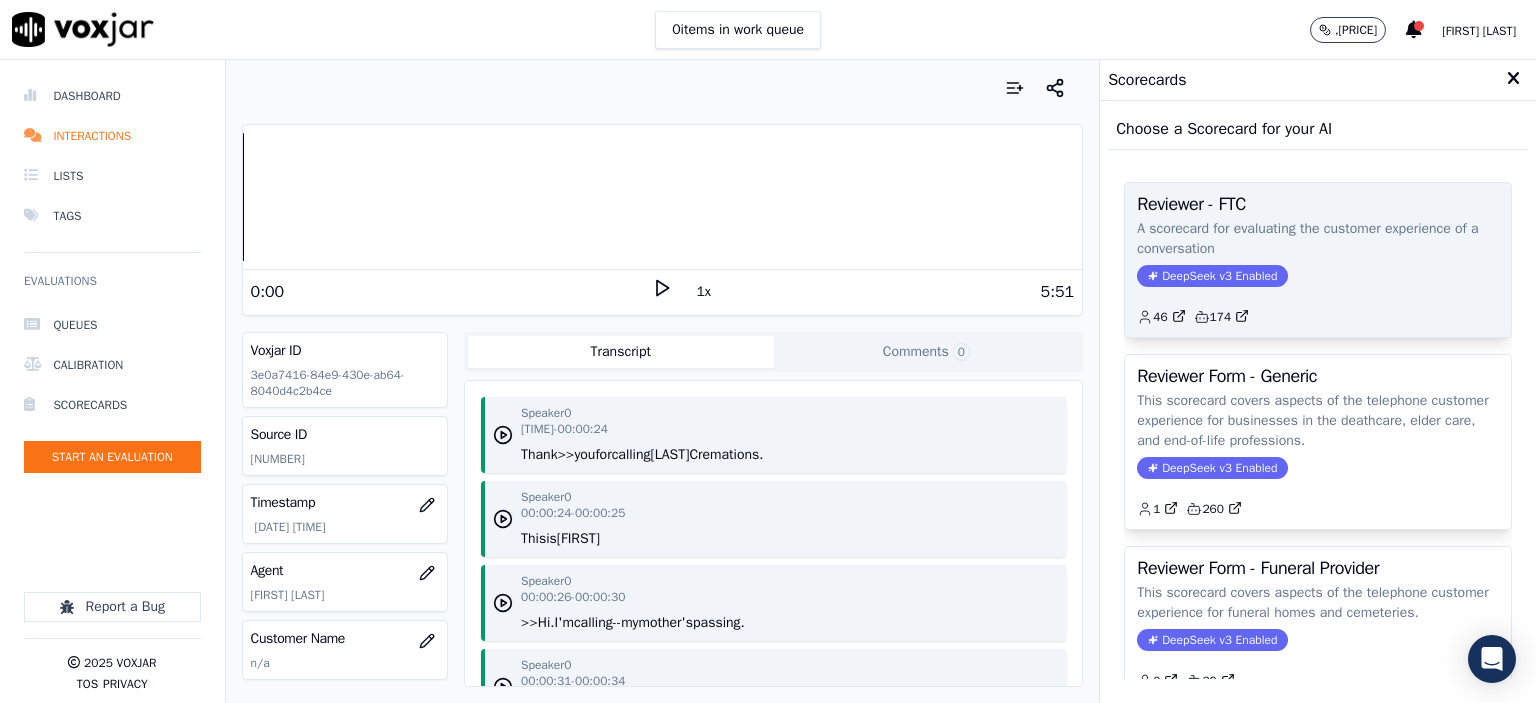 click on "Reviewer - FTC   A scorecard for evaluating the customer experience of a conversation     DeepSeek v3 Enabled       46         174" at bounding box center [1318, 260] 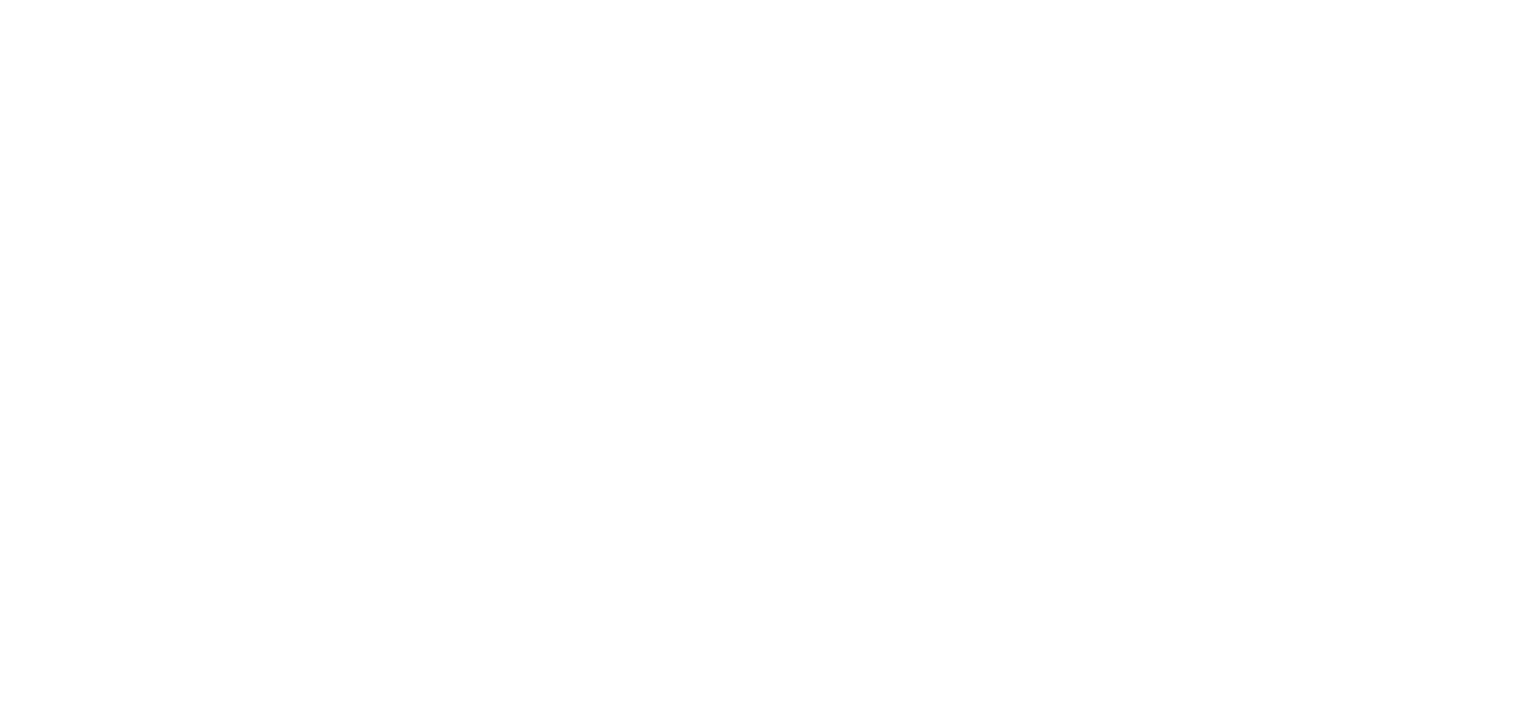 scroll, scrollTop: 0, scrollLeft: 0, axis: both 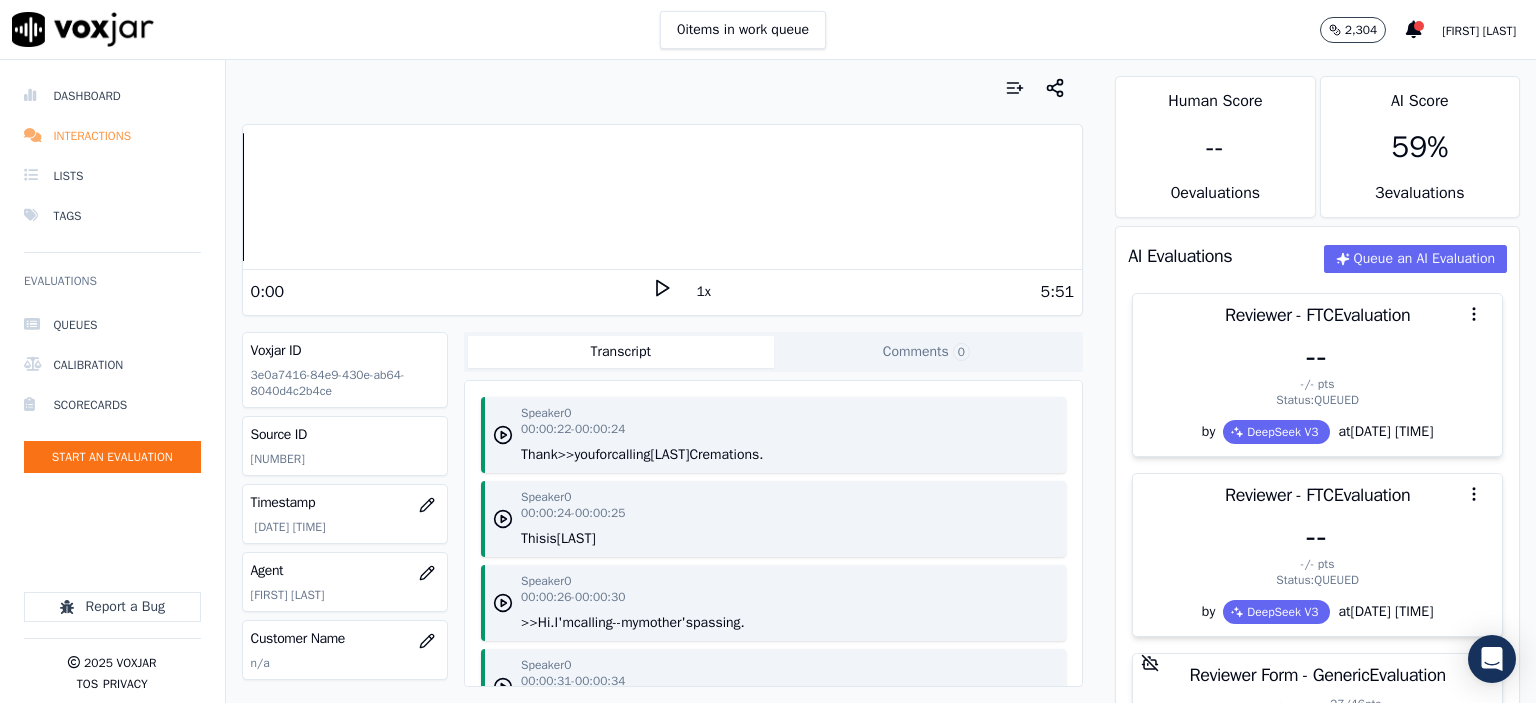 click on "Interactions" at bounding box center (112, 136) 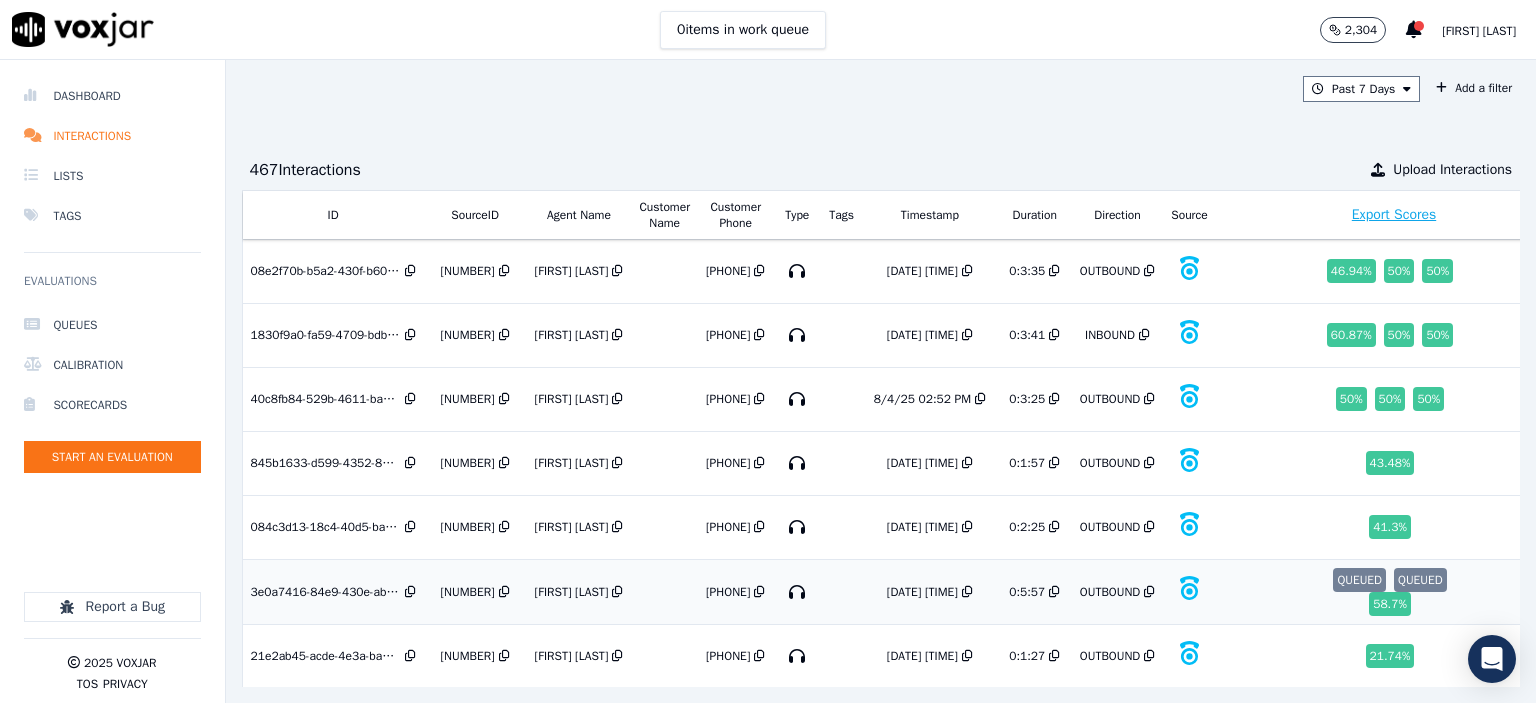 click on "[NUMBER]" at bounding box center [467, 592] 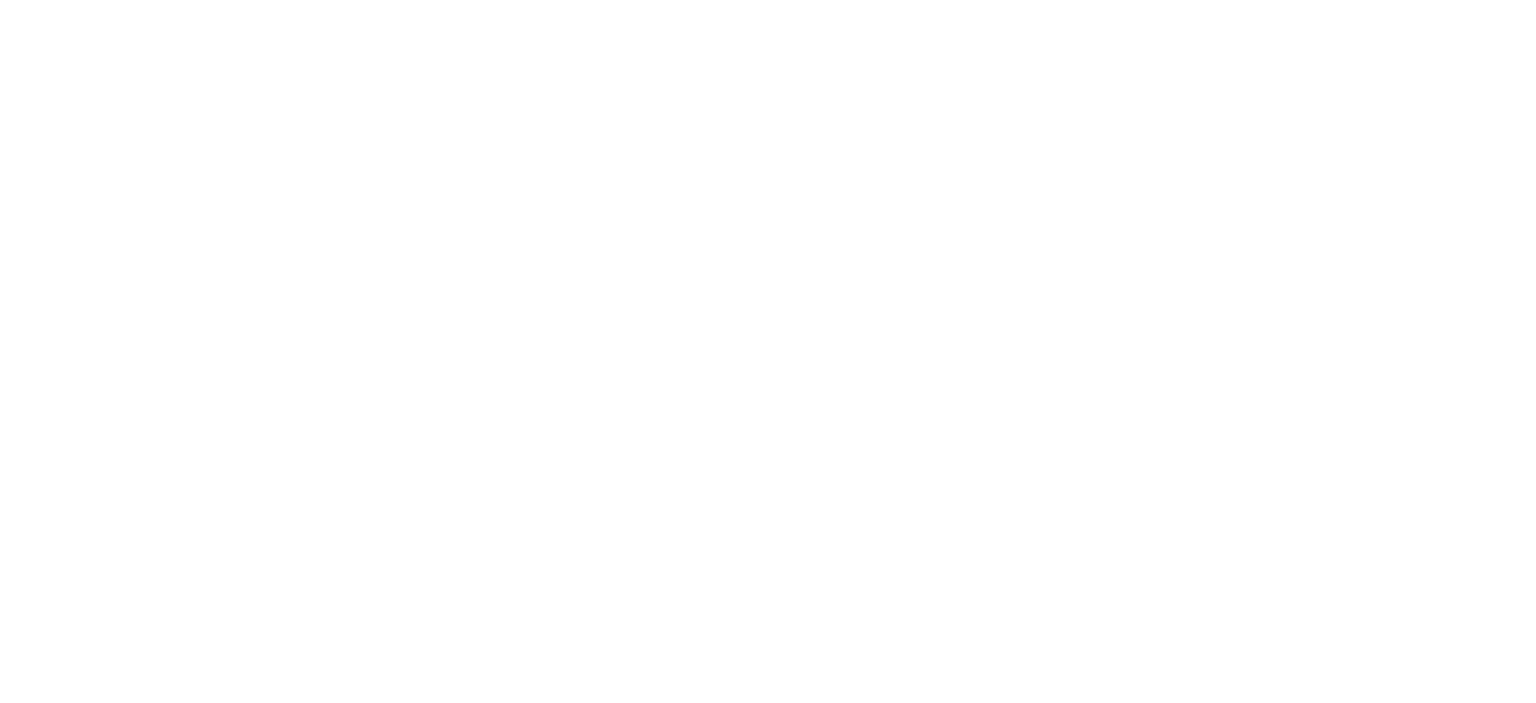 scroll, scrollTop: 0, scrollLeft: 0, axis: both 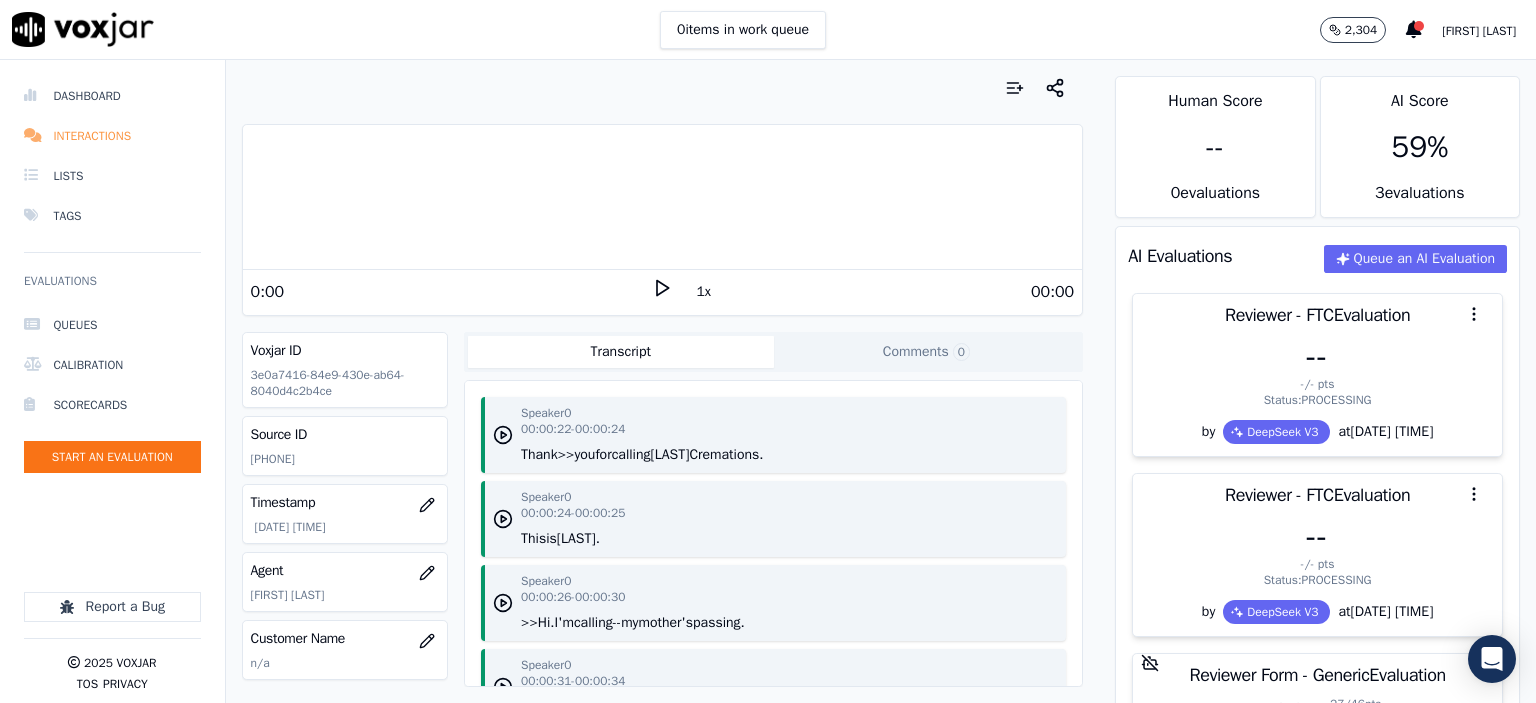 click on "Interactions" at bounding box center (112, 136) 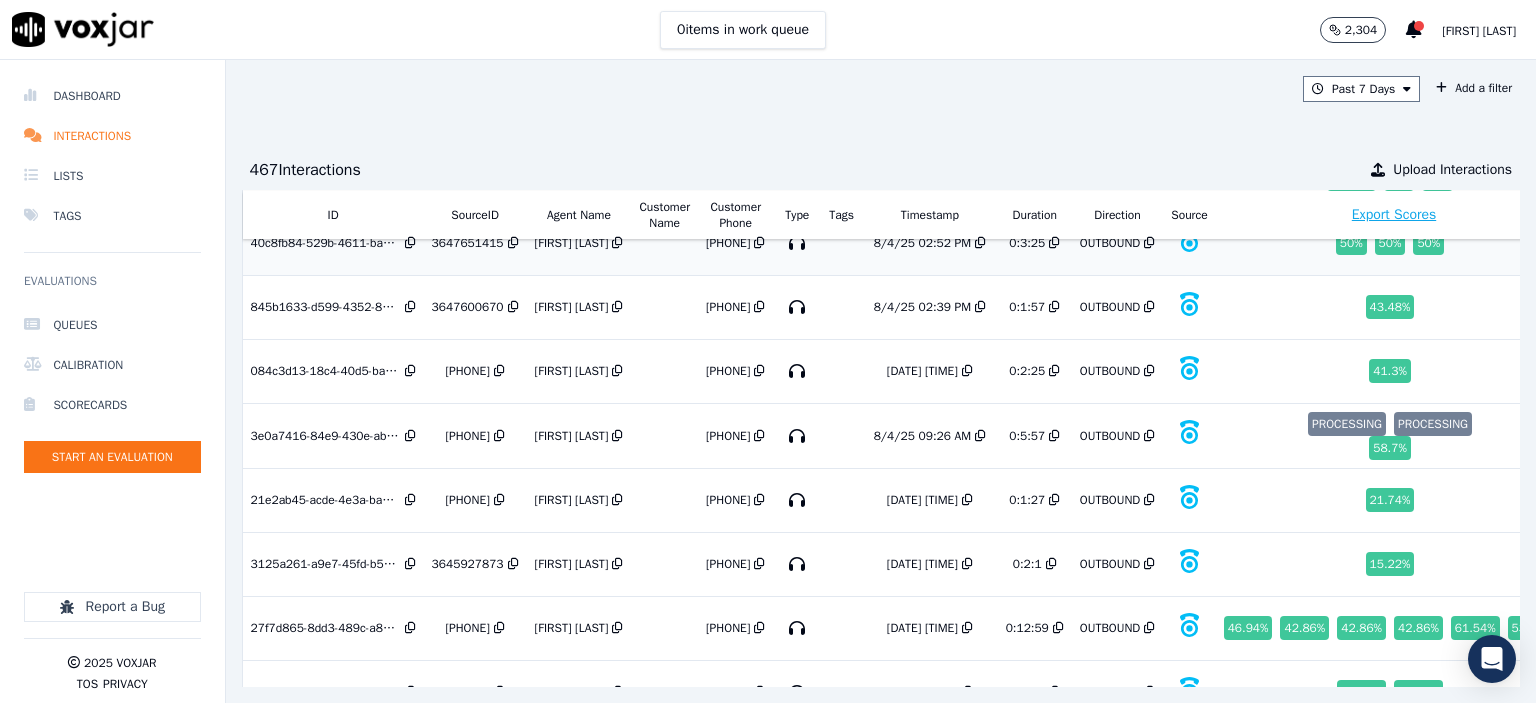scroll, scrollTop: 0, scrollLeft: 0, axis: both 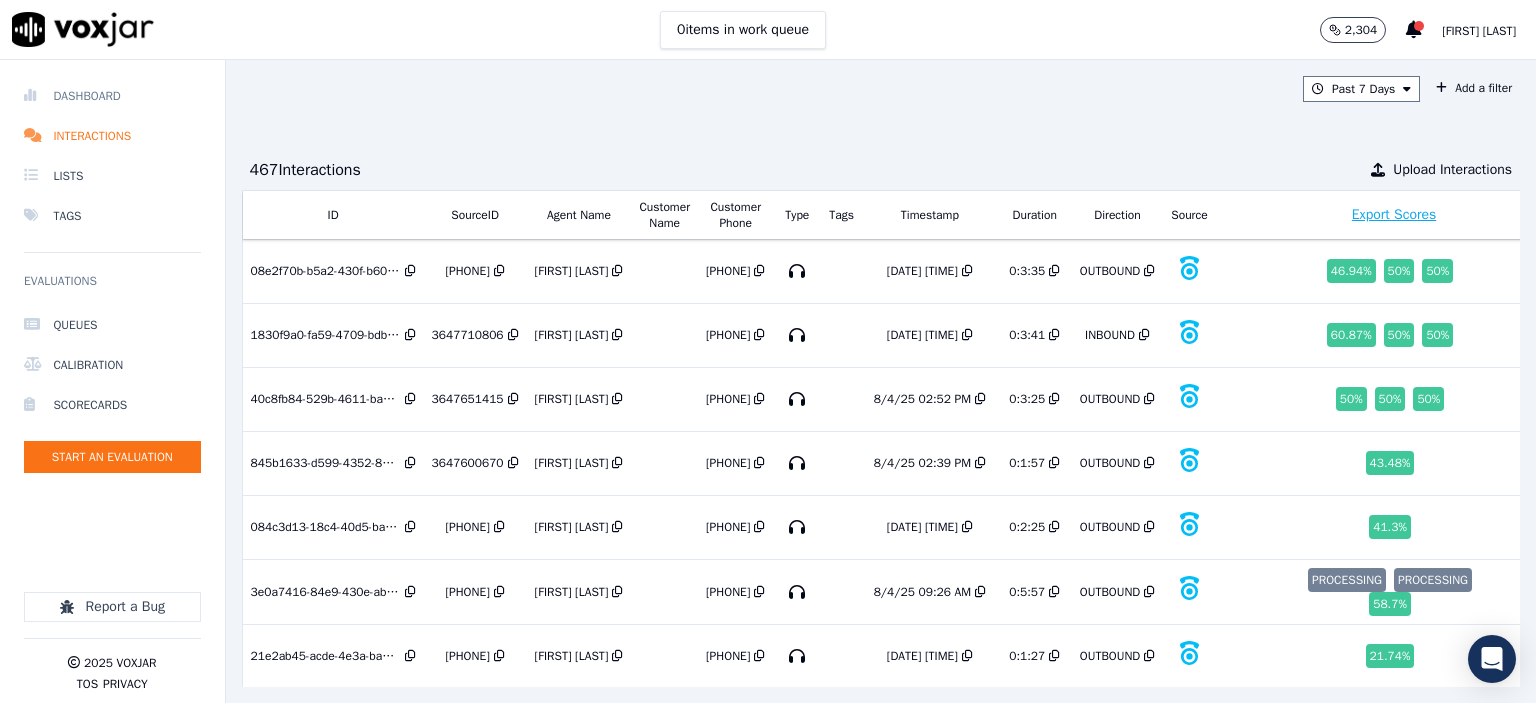 click on "Dashboard" at bounding box center (112, 96) 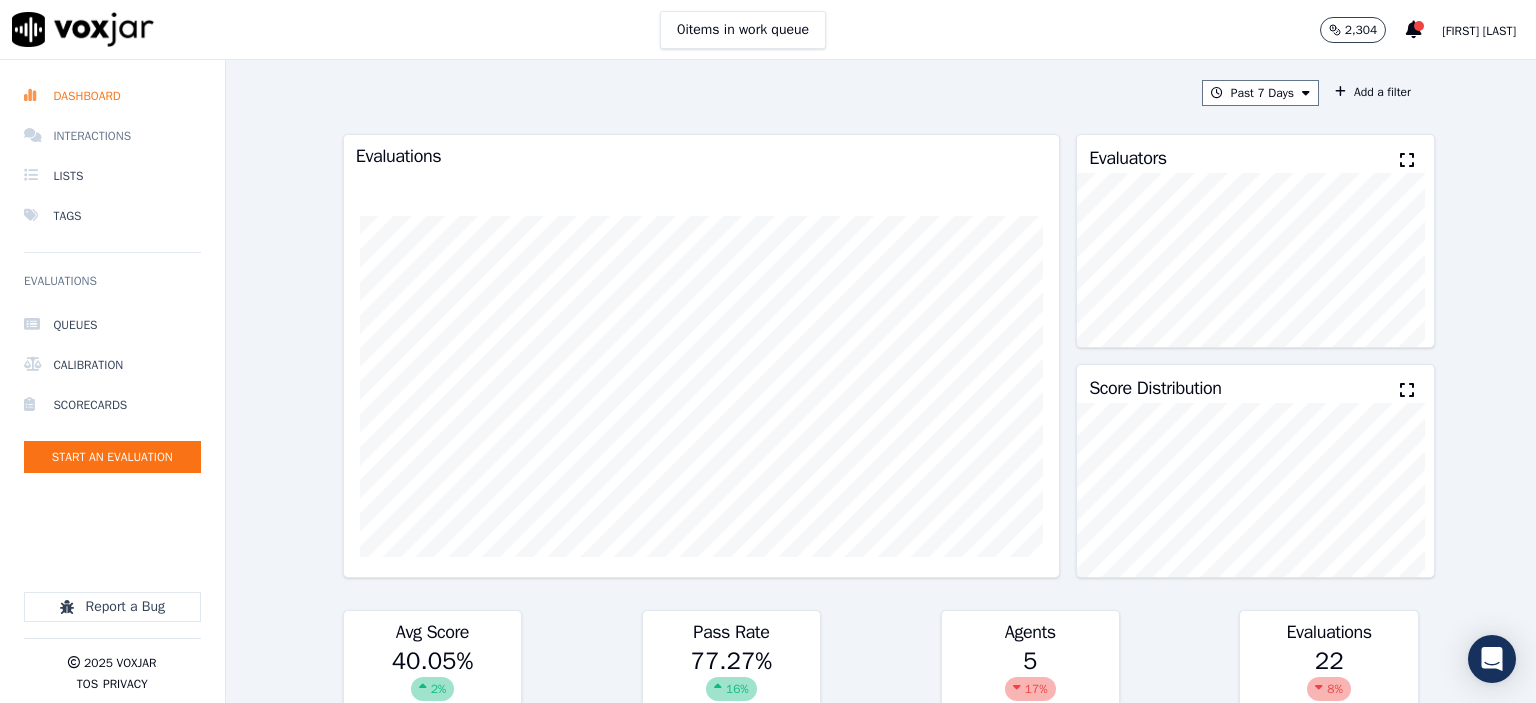 click on "Interactions" at bounding box center (112, 136) 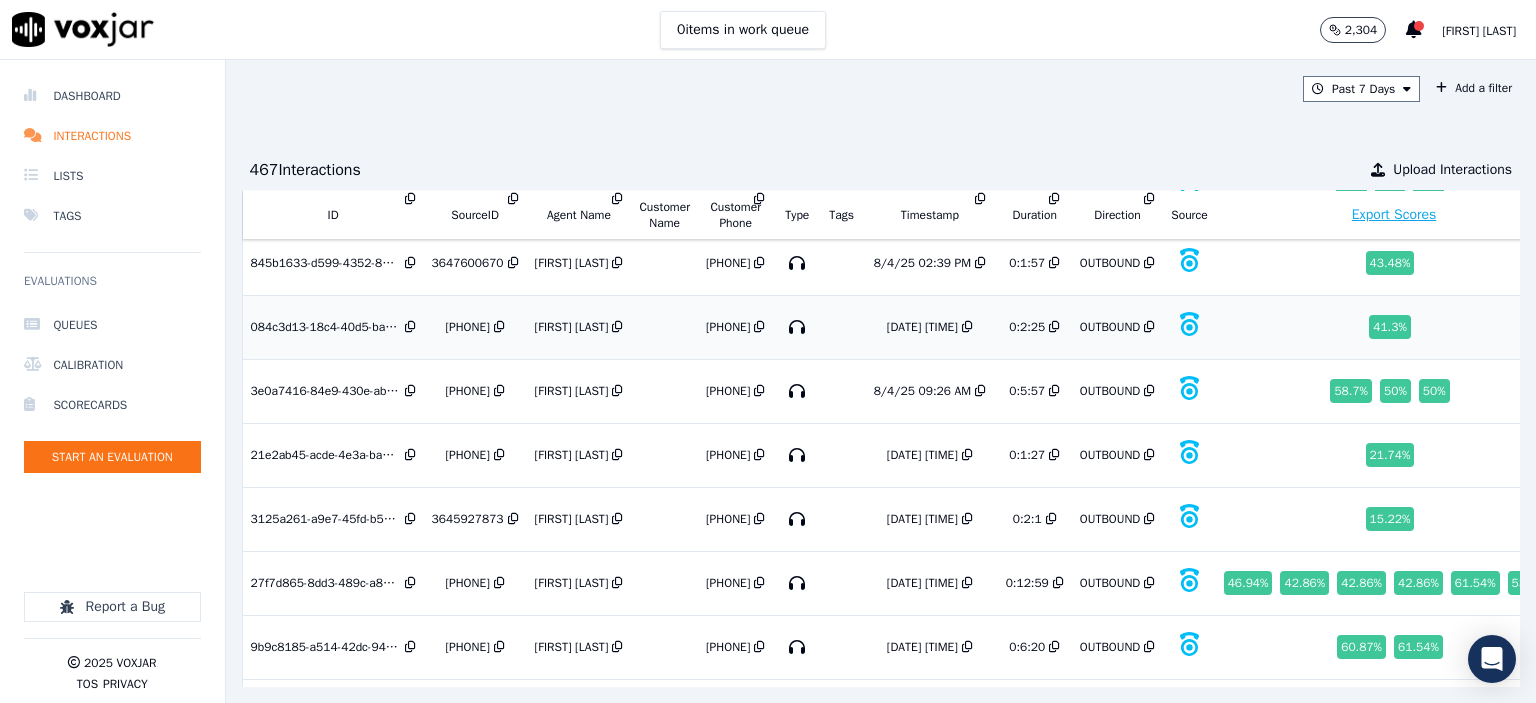 scroll, scrollTop: 400, scrollLeft: 0, axis: vertical 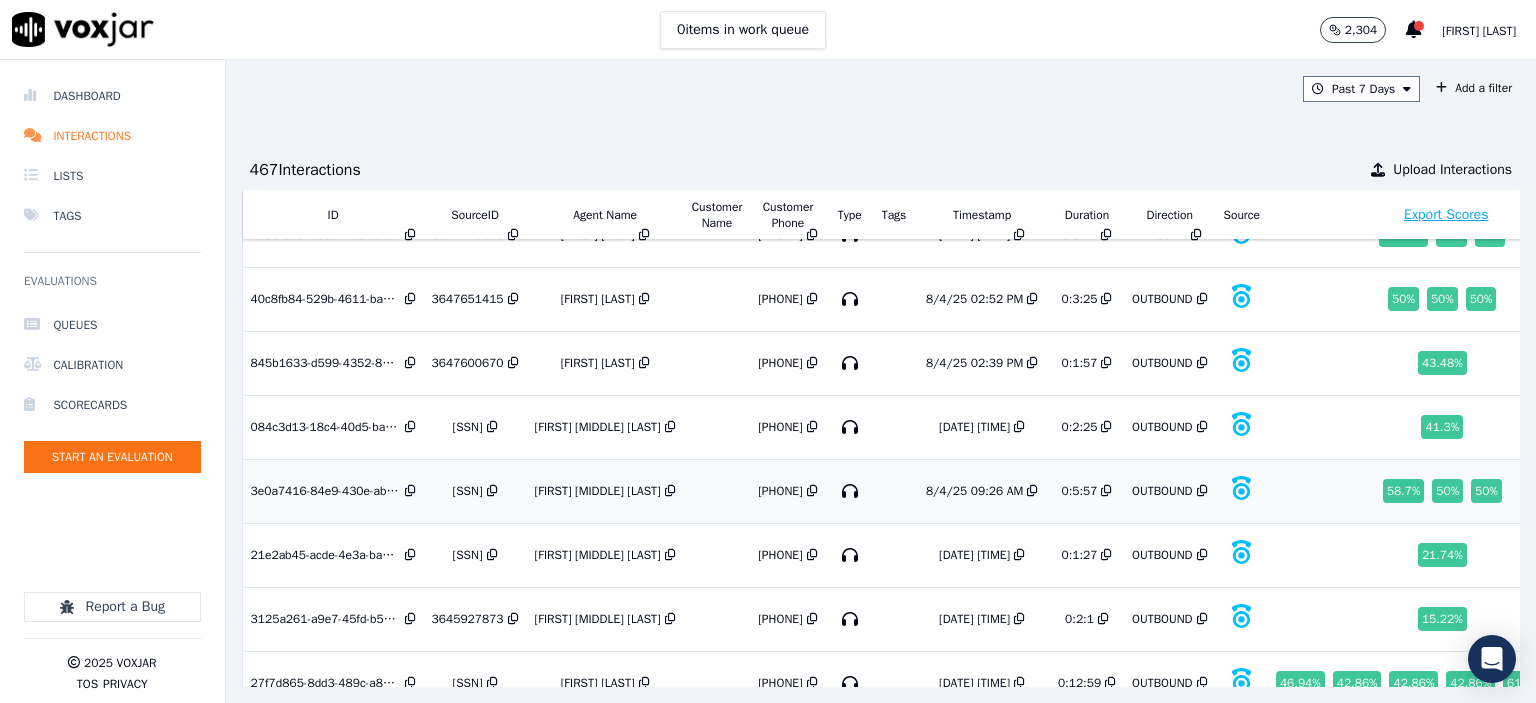 click on "[PHONE]" at bounding box center [468, 491] 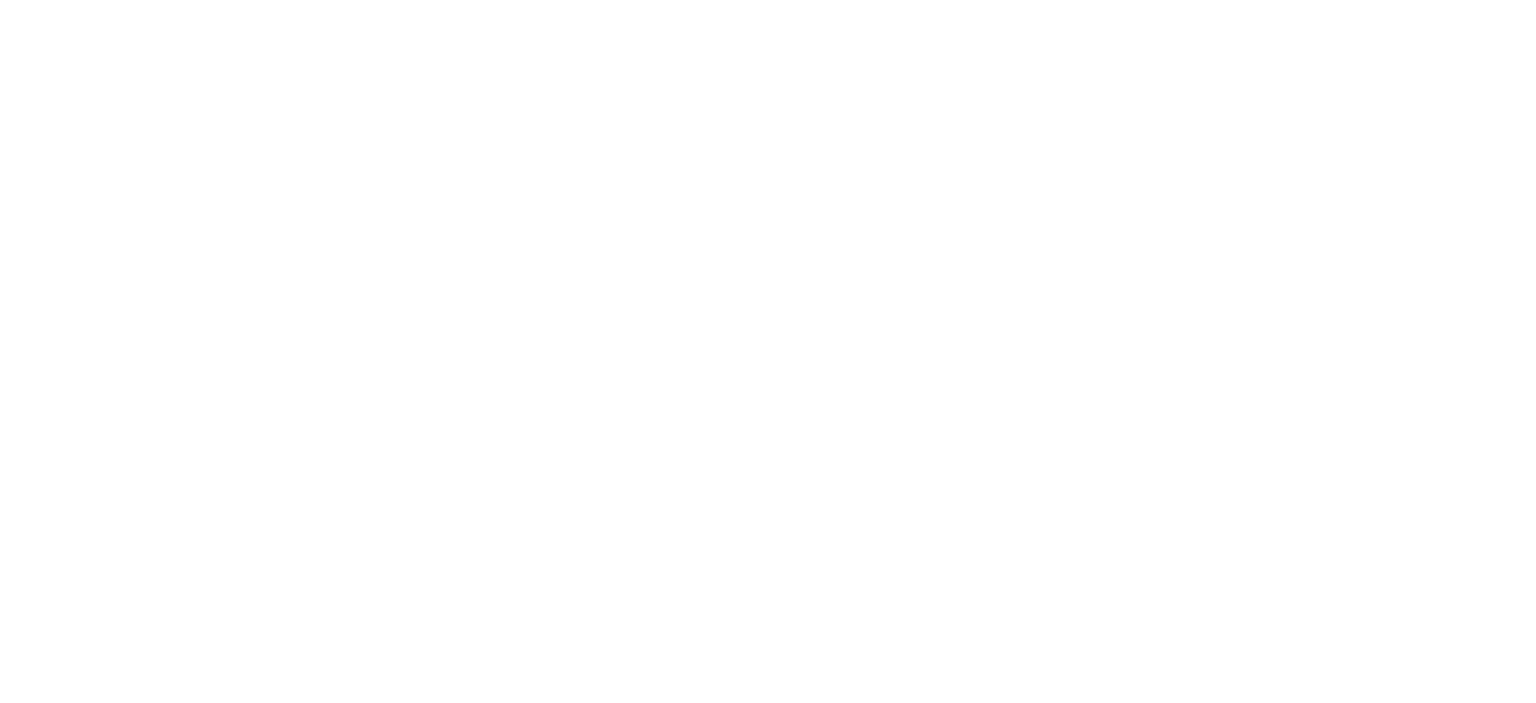 scroll, scrollTop: 0, scrollLeft: 0, axis: both 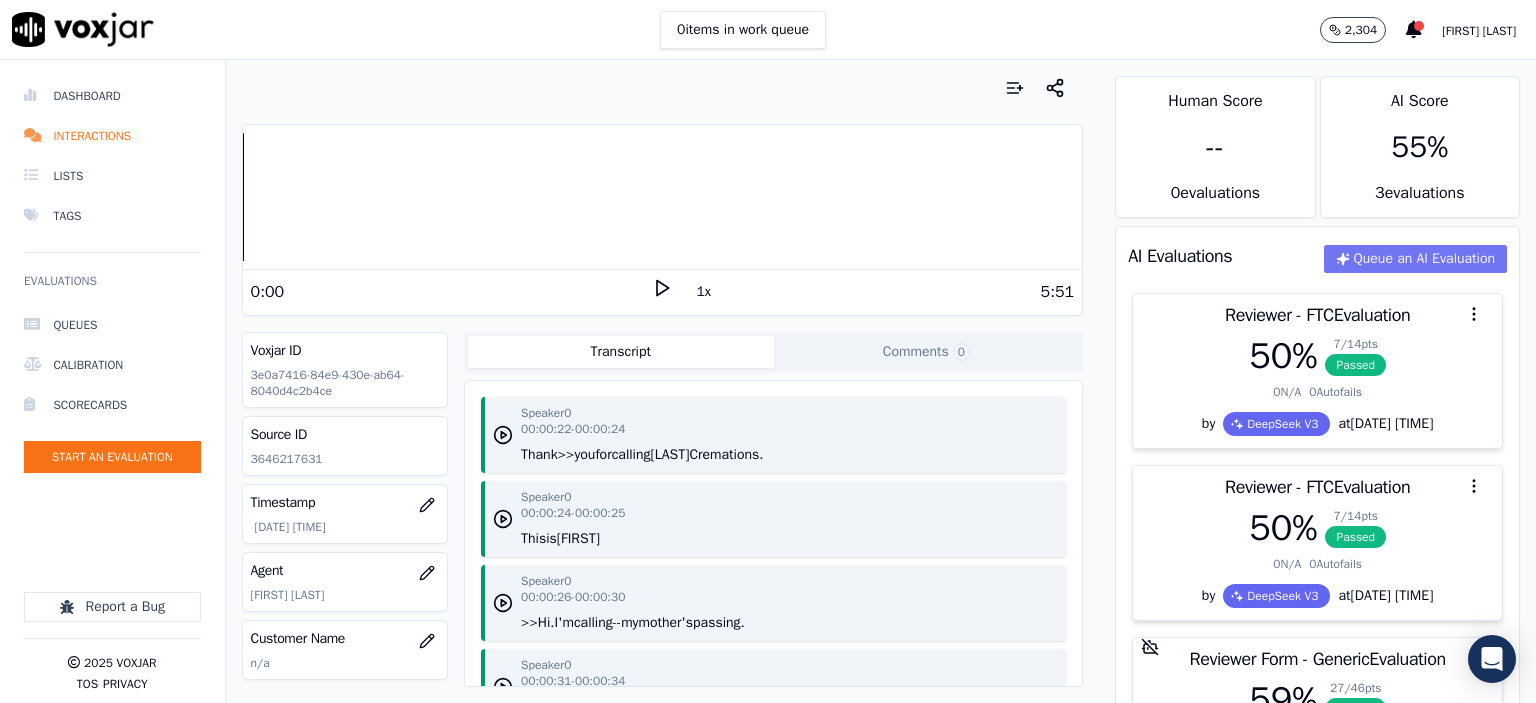 click on "Queue an AI Evaluation" 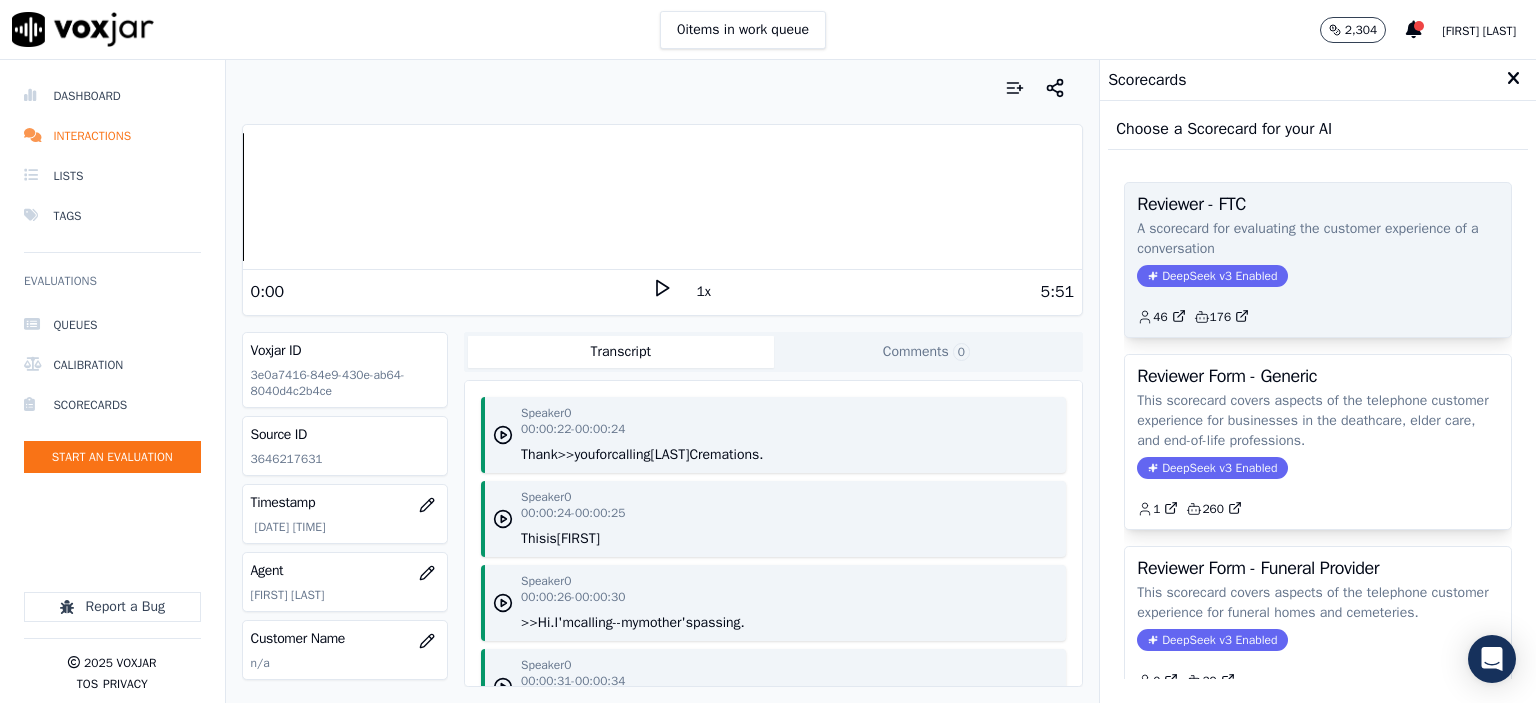 click on "Reviewer - FTC   A scorecard for evaluating the customer experience of a conversation     DeepSeek v3 Enabled       46         176" at bounding box center (1318, 260) 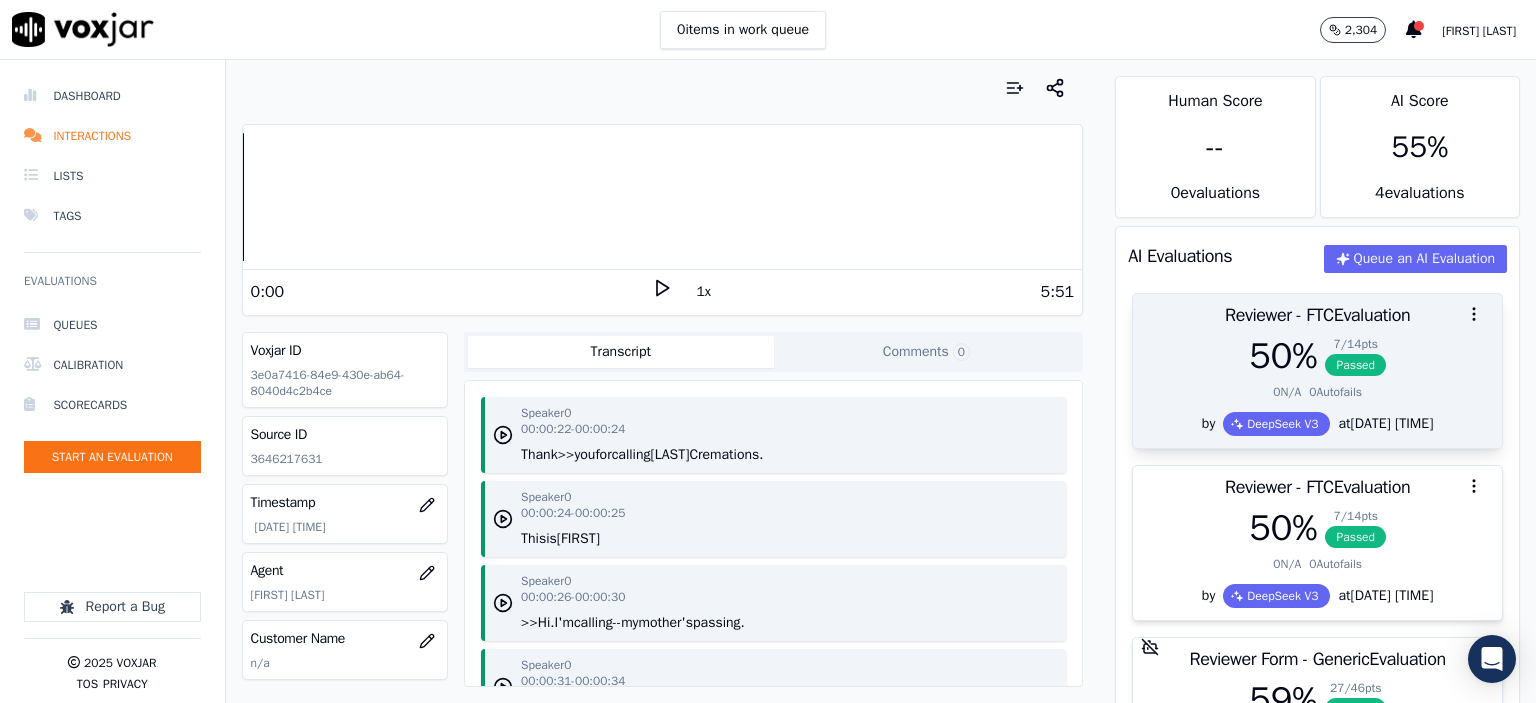 click on "50 %" at bounding box center [1283, 356] 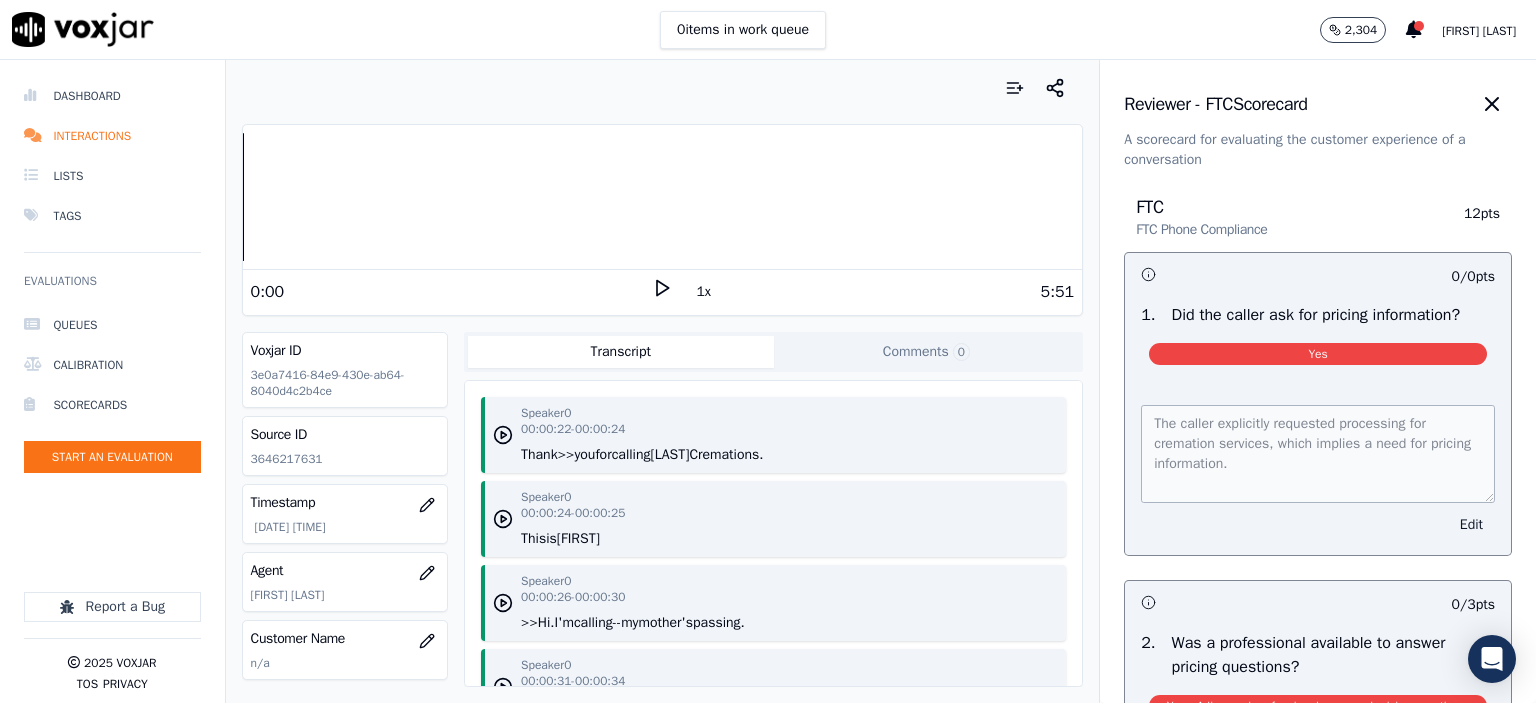 click on "Edit" at bounding box center [1471, 525] 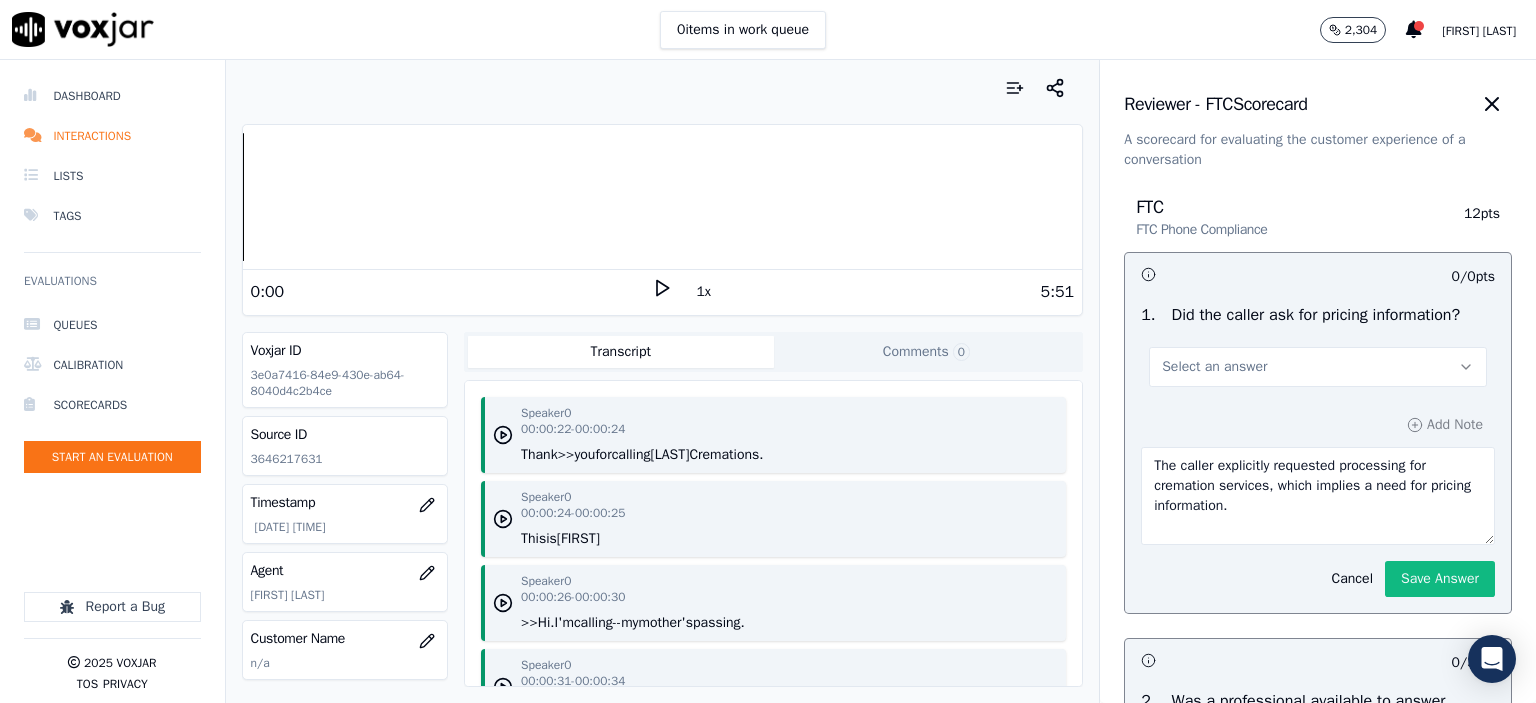 click on "The caller explicitly requested processing for cremation services, which implies a need for pricing information." at bounding box center [1318, 496] 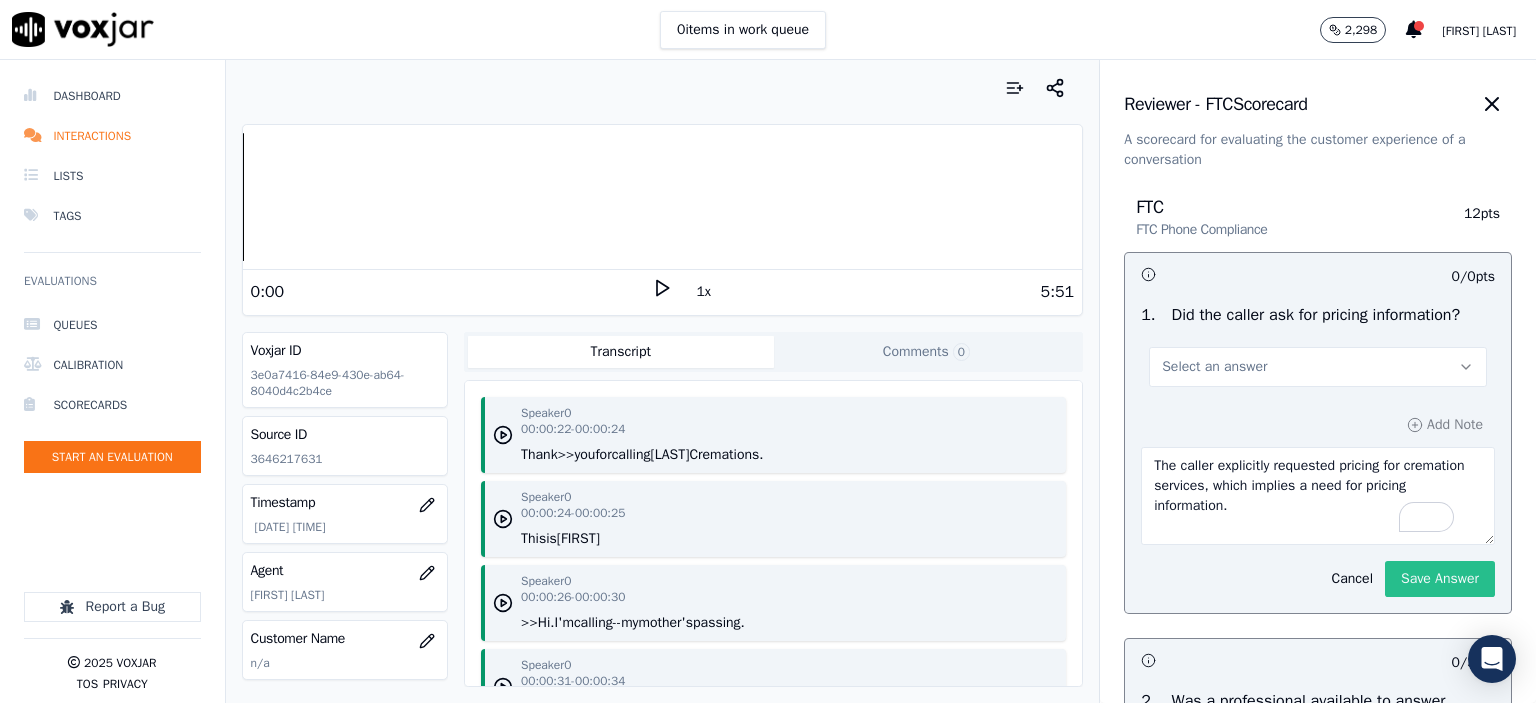 type on "The caller explicitly requested pricing for cremation services, which implies a need for pricing information." 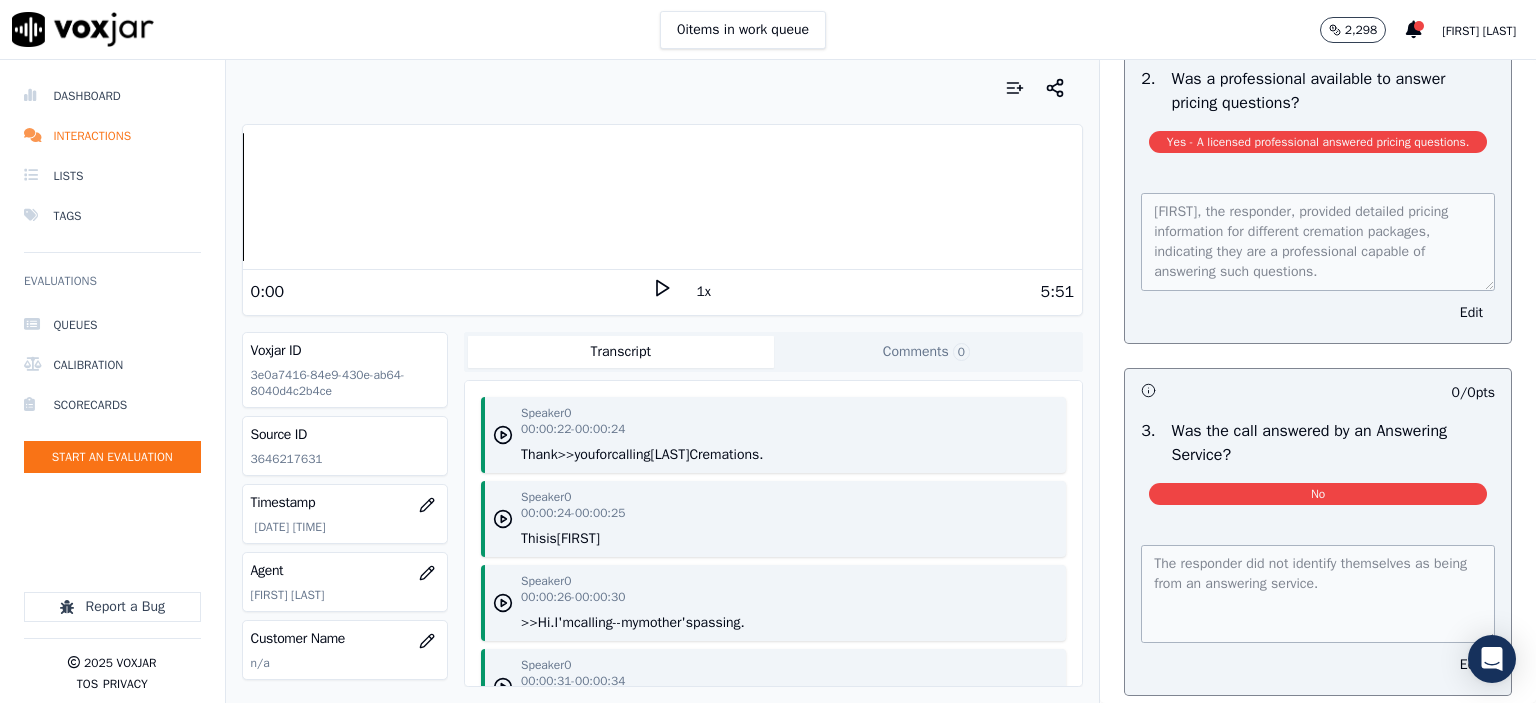 scroll, scrollTop: 184, scrollLeft: 0, axis: vertical 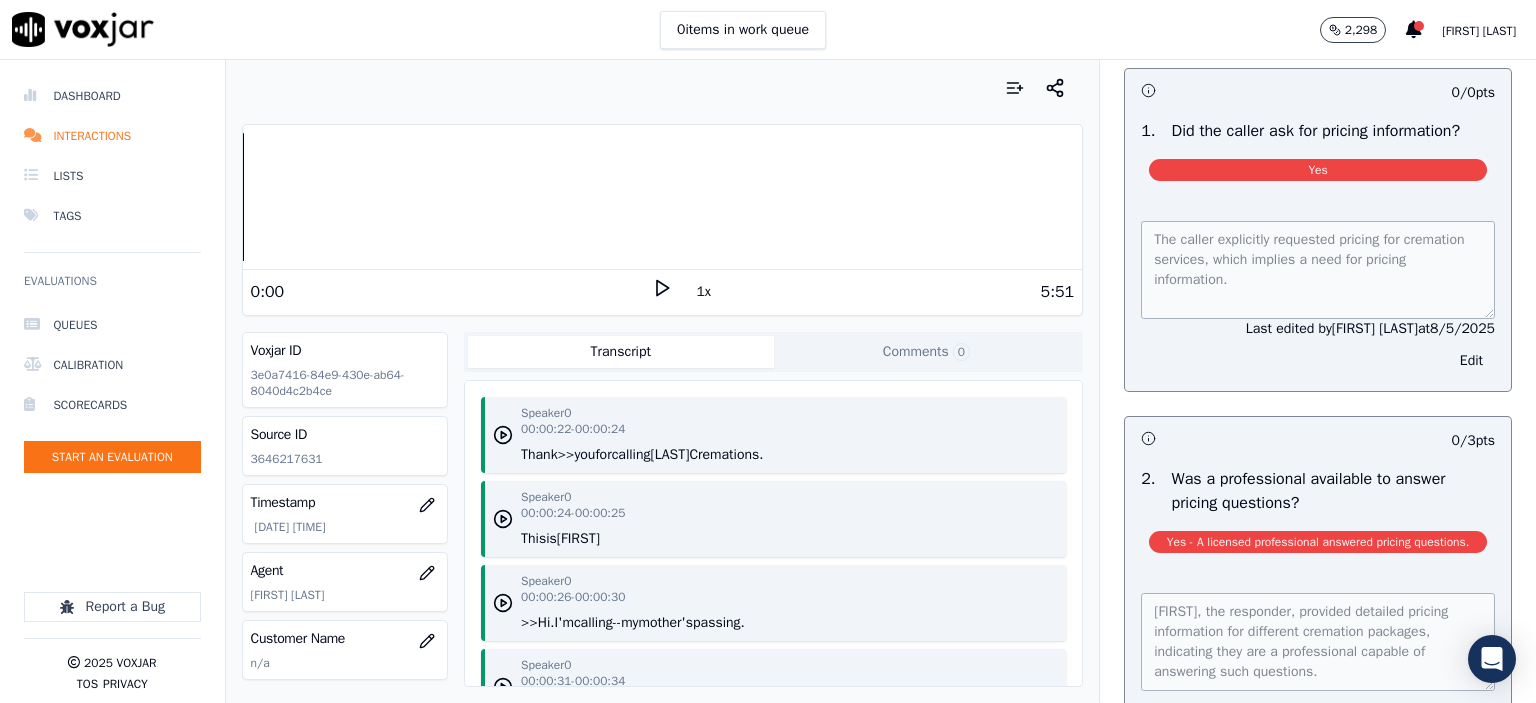 click on "Comments  0" 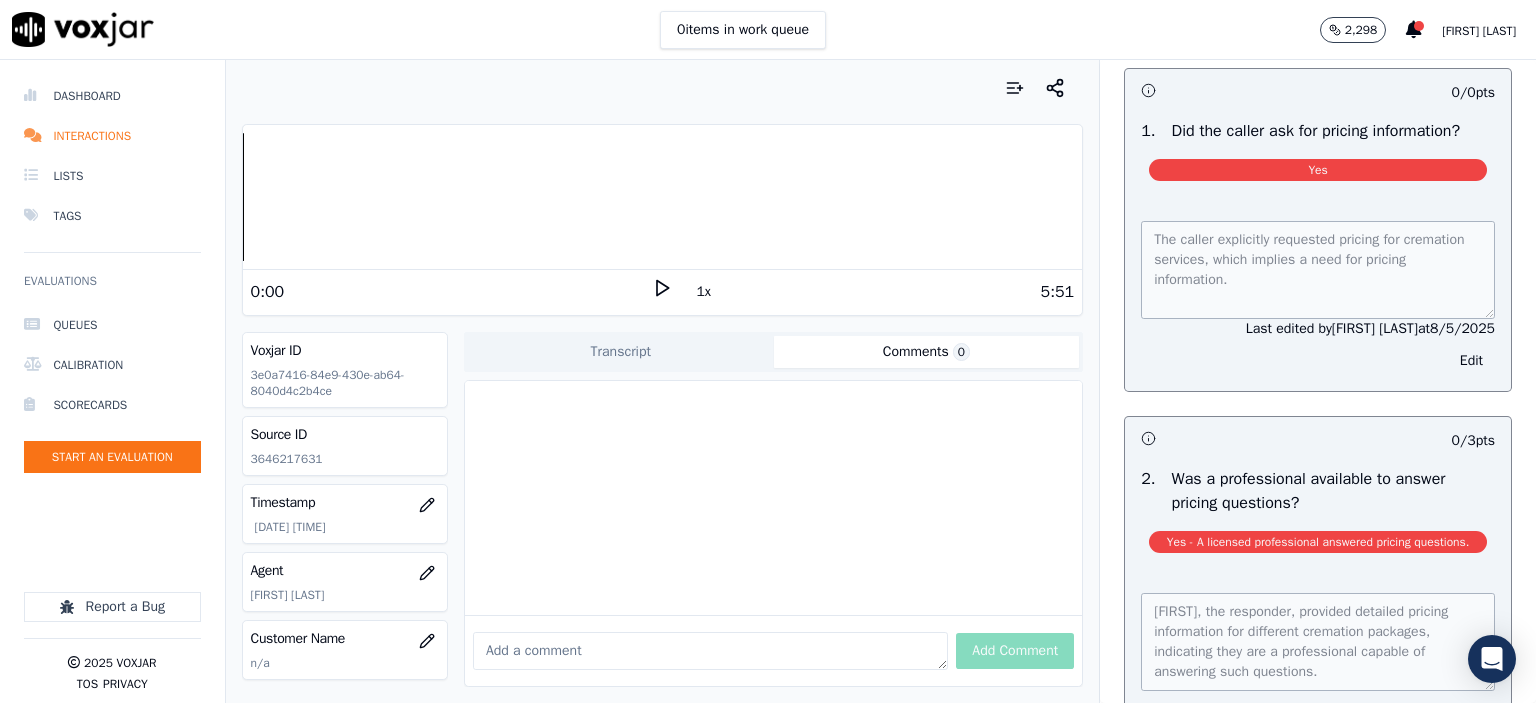 click at bounding box center (710, 651) 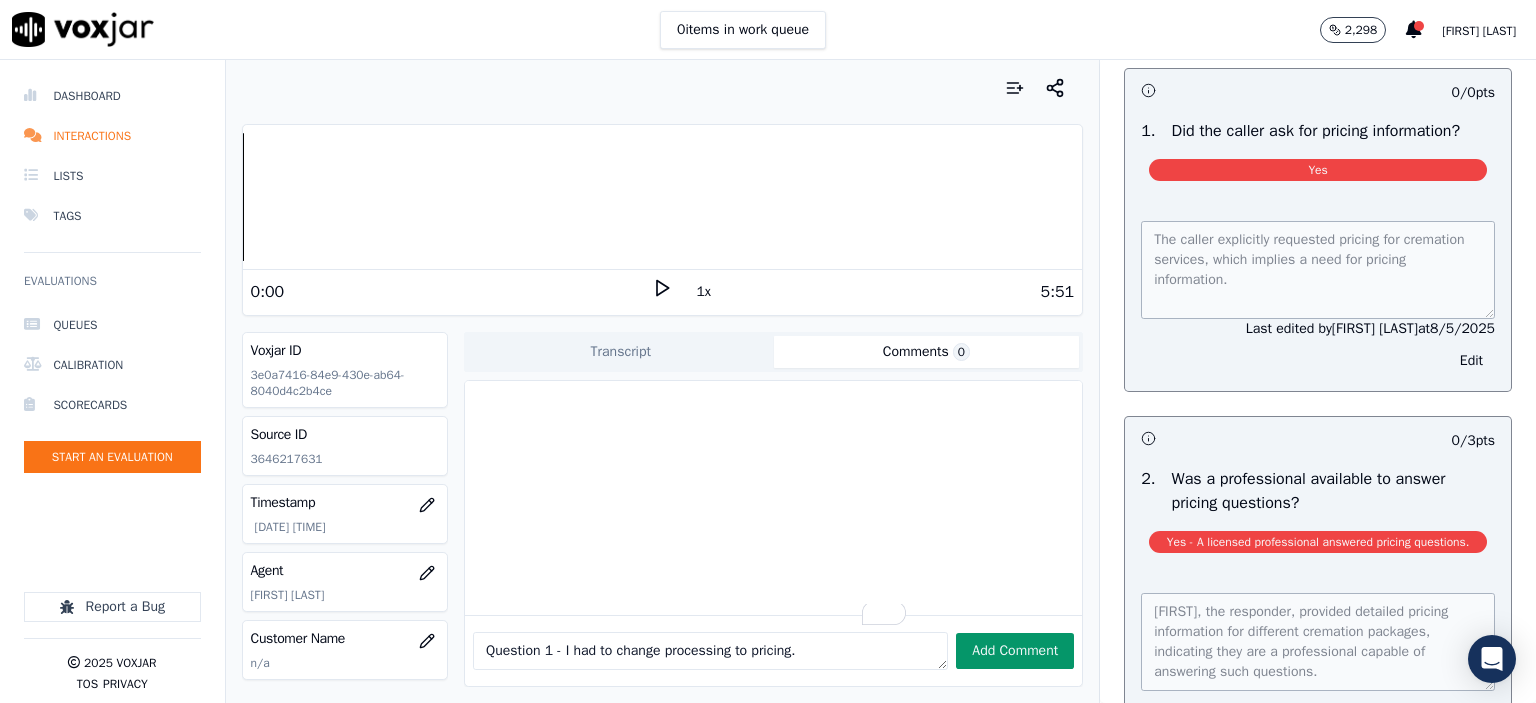 click on "Add Comment" at bounding box center (1015, 651) 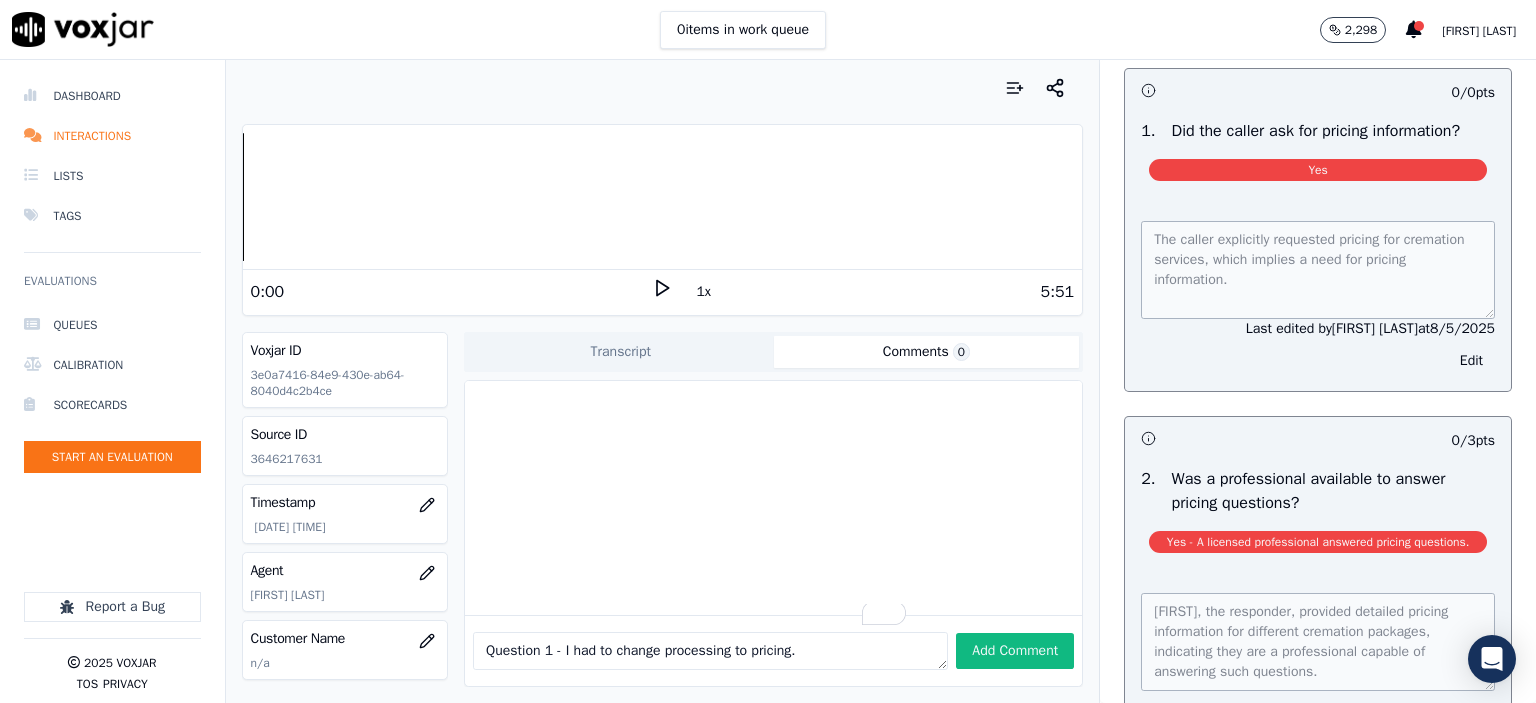 type on "Question 1 - I had to change processing to pricing." 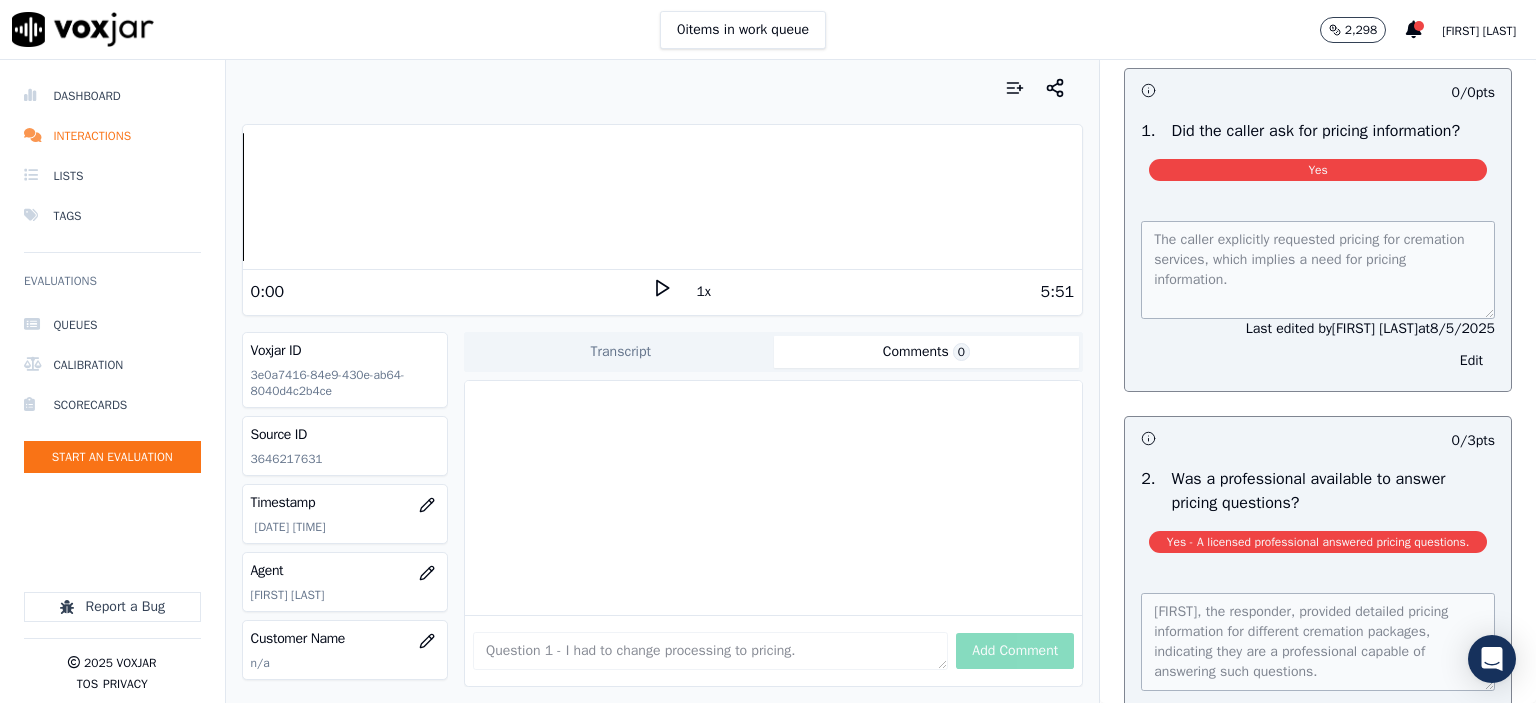 type 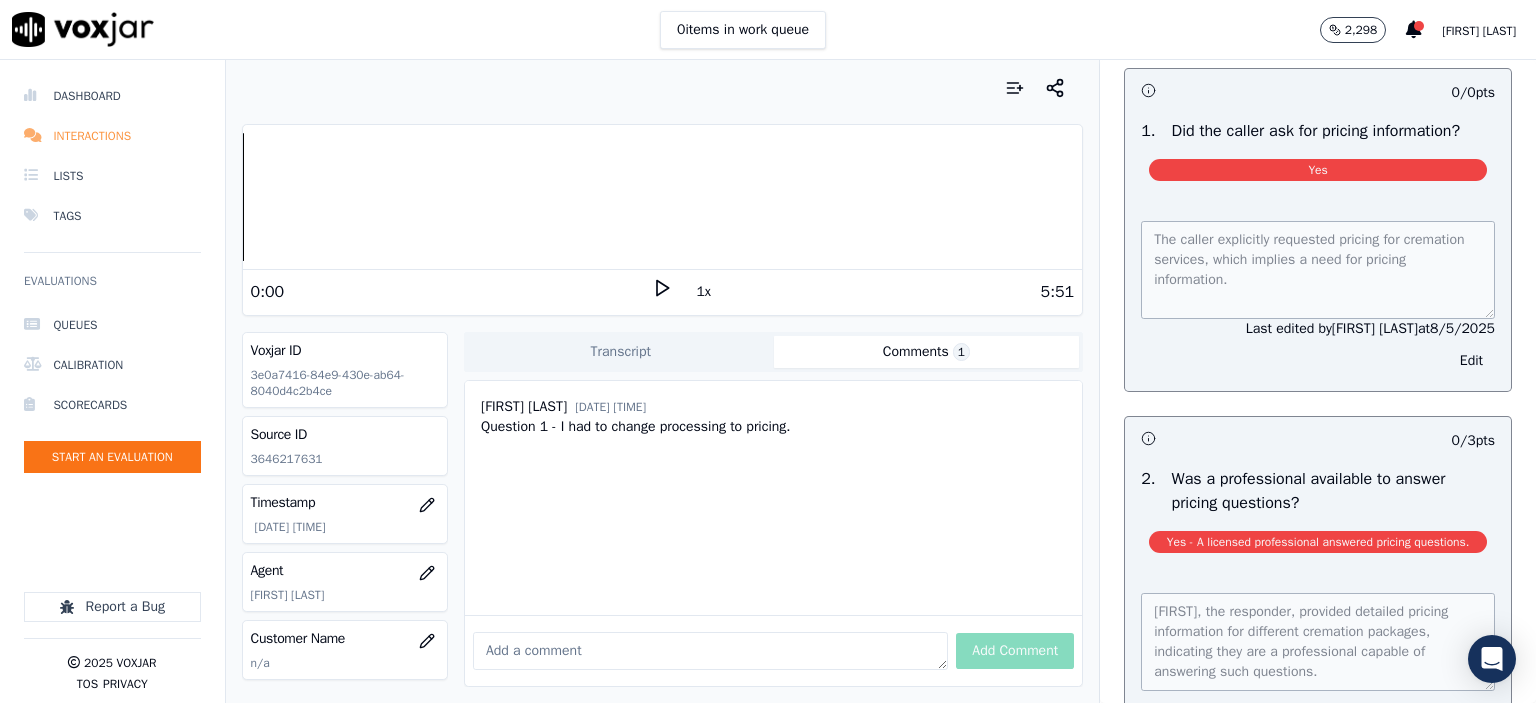 click on "Interactions" at bounding box center [112, 136] 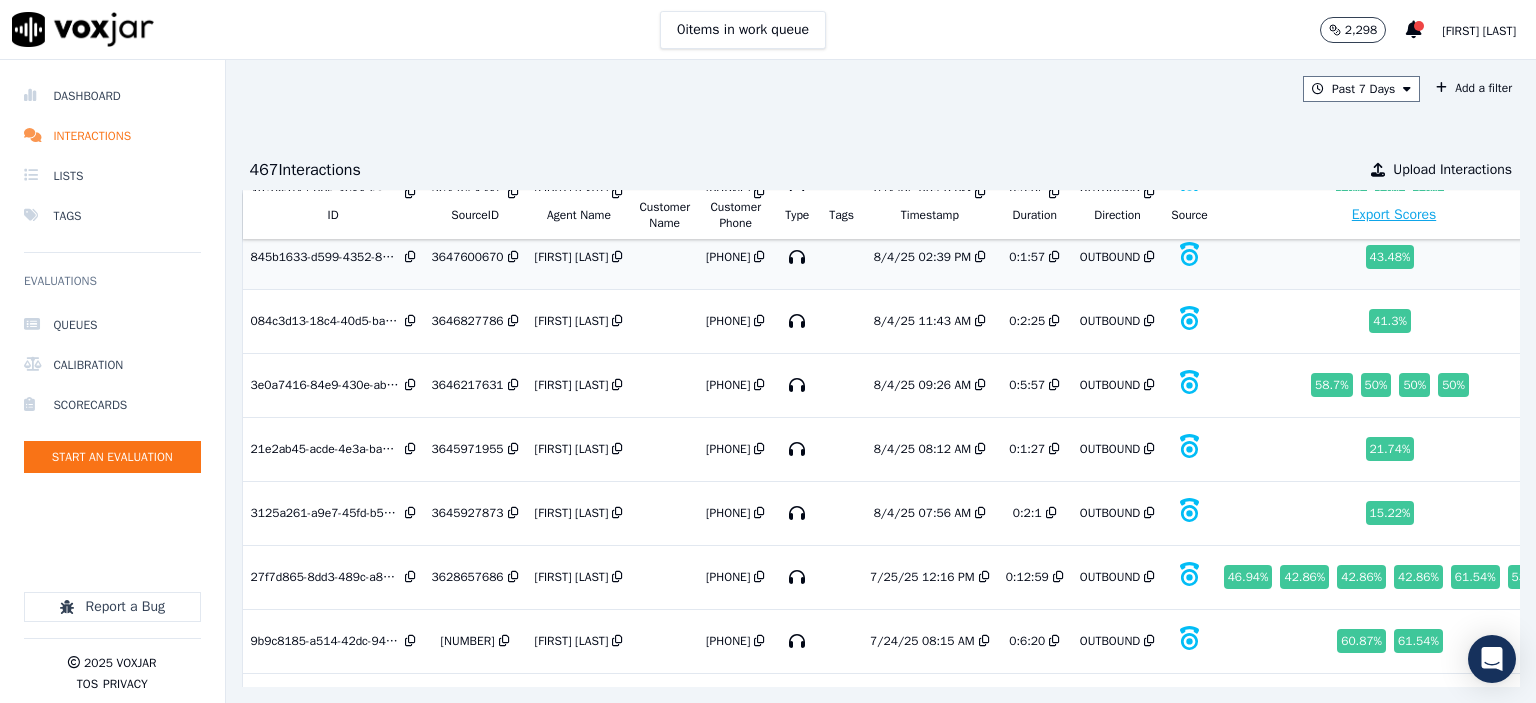 scroll, scrollTop: 0, scrollLeft: 0, axis: both 